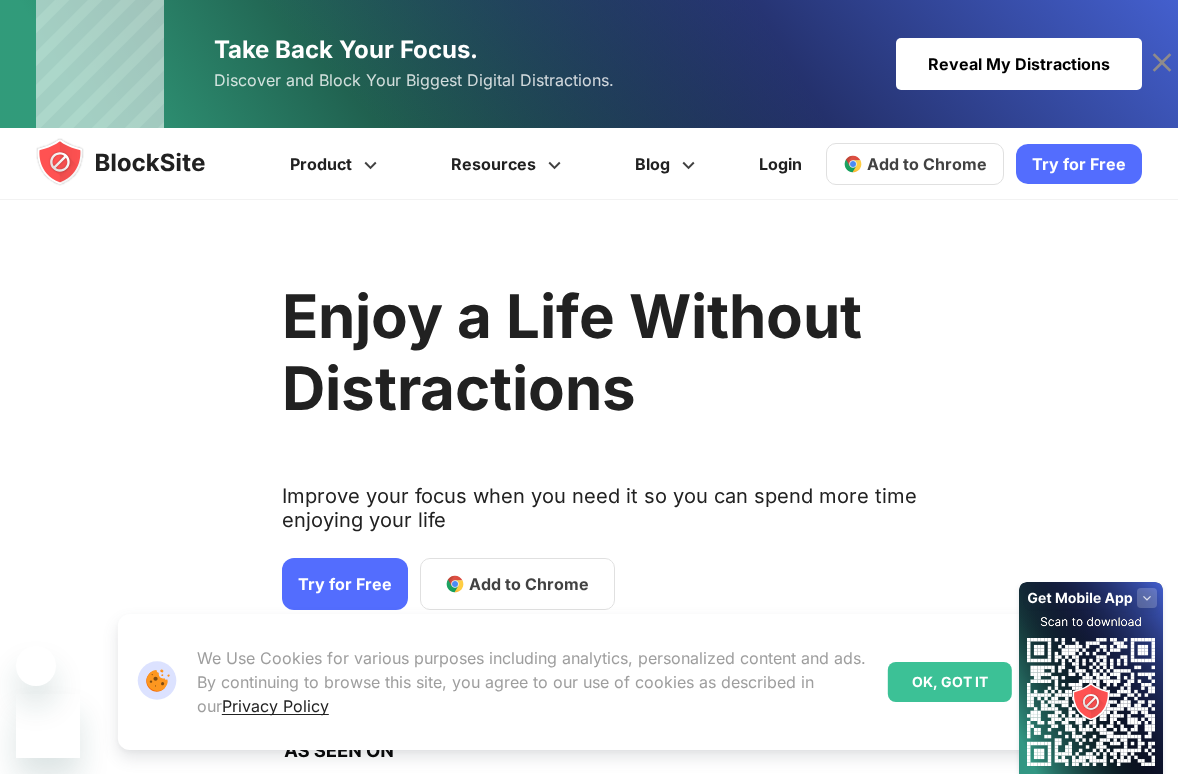scroll, scrollTop: 0, scrollLeft: 0, axis: both 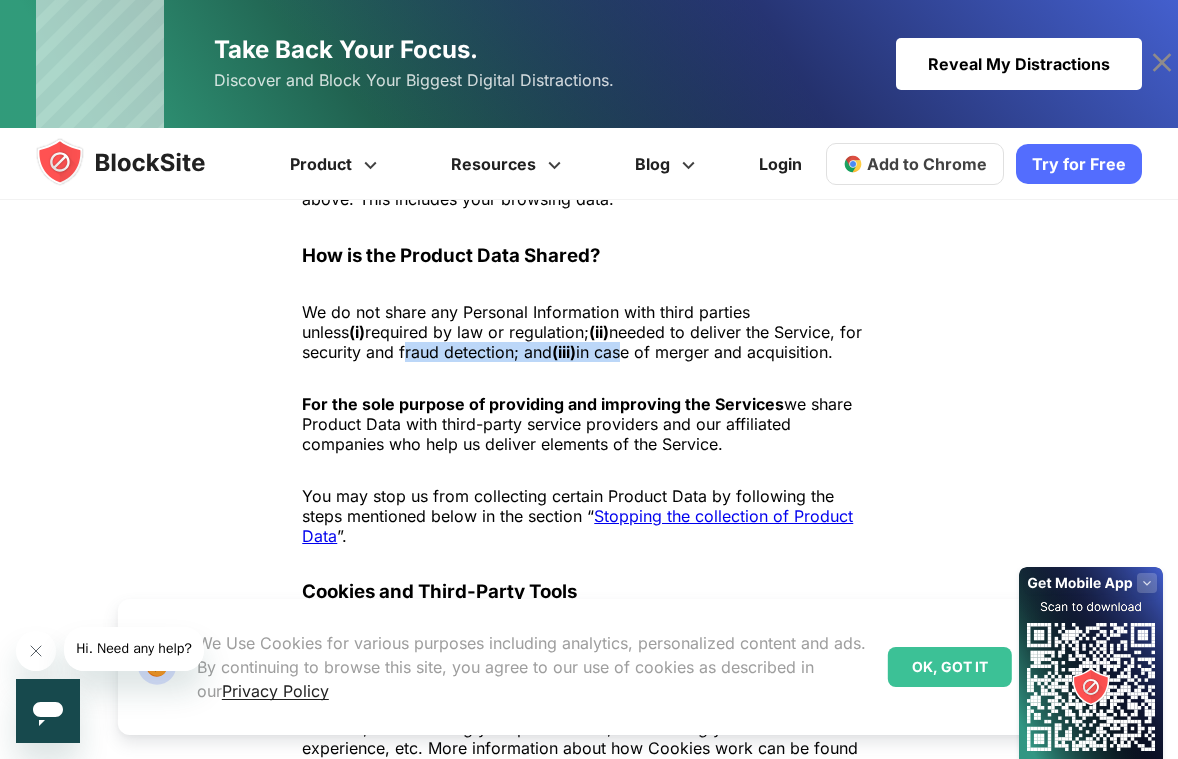 drag, startPoint x: 425, startPoint y: 366, endPoint x: 650, endPoint y: 371, distance: 225.05554 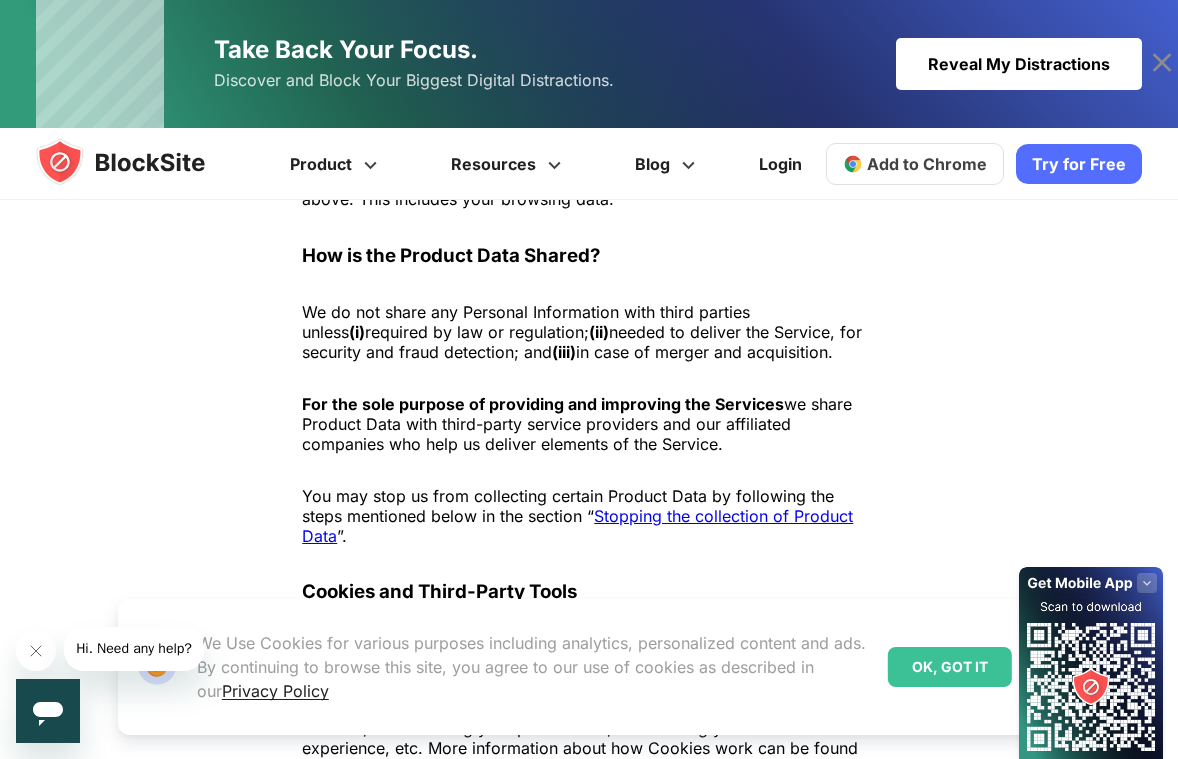 click on "Privacy Policy Extension
BlockSite privacy policy and data collection practices.
BlockSite – Privacy Policy
[Last modified: [DATE]]
Introduction
This privacy policy (“ Privacy Policy ”) governs the data collection practices BlockSite LP (“ Company ”, “ us ”, “ we ” and “ our ”) uses when you use our  BlockSite  browser add-on extension (“ BlockSite Product ”).
This Privacy Policy is provided to make important disclosures on  how  and  why  we collect,  share  and  use  your information. Our users’ privacy is important to us. We encourage you to read the Privacy Policy carefully prior to using our BlockSite Product and use it to make informed decisions.
Product Data" at bounding box center (588, 2596) 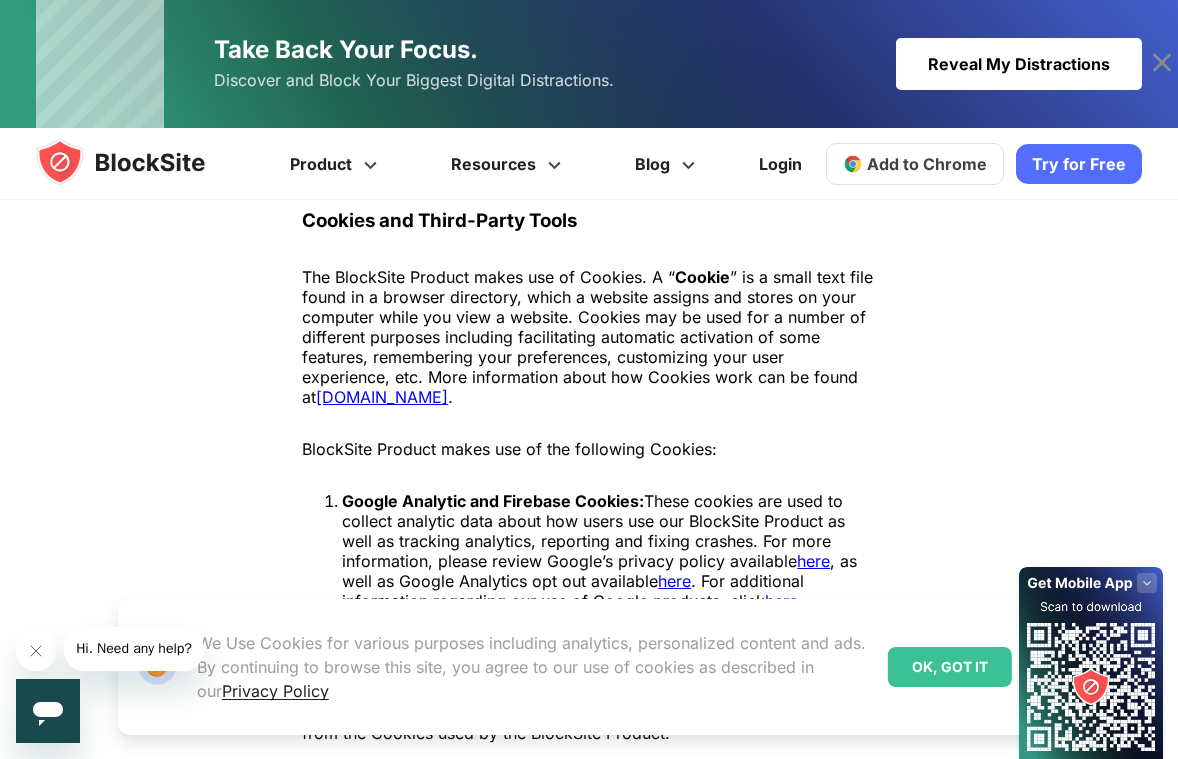 scroll, scrollTop: 2300, scrollLeft: 0, axis: vertical 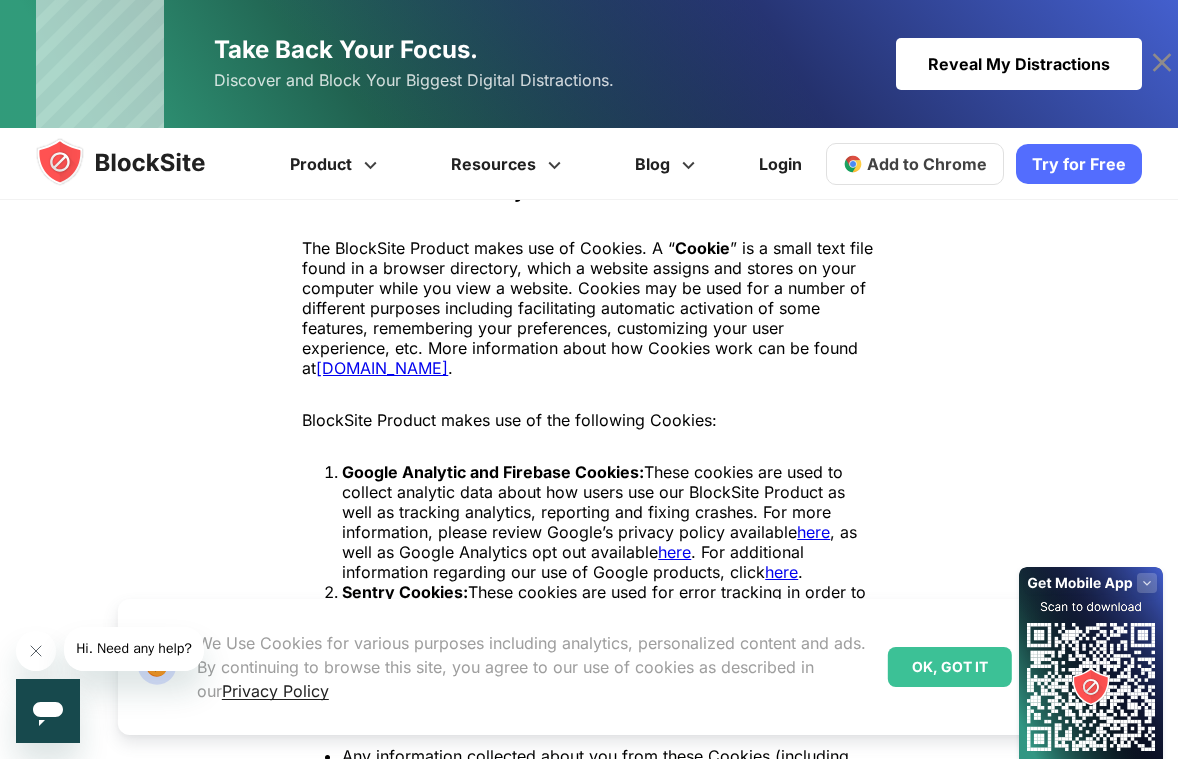 drag, startPoint x: 423, startPoint y: 271, endPoint x: 781, endPoint y: 382, distance: 374.8133 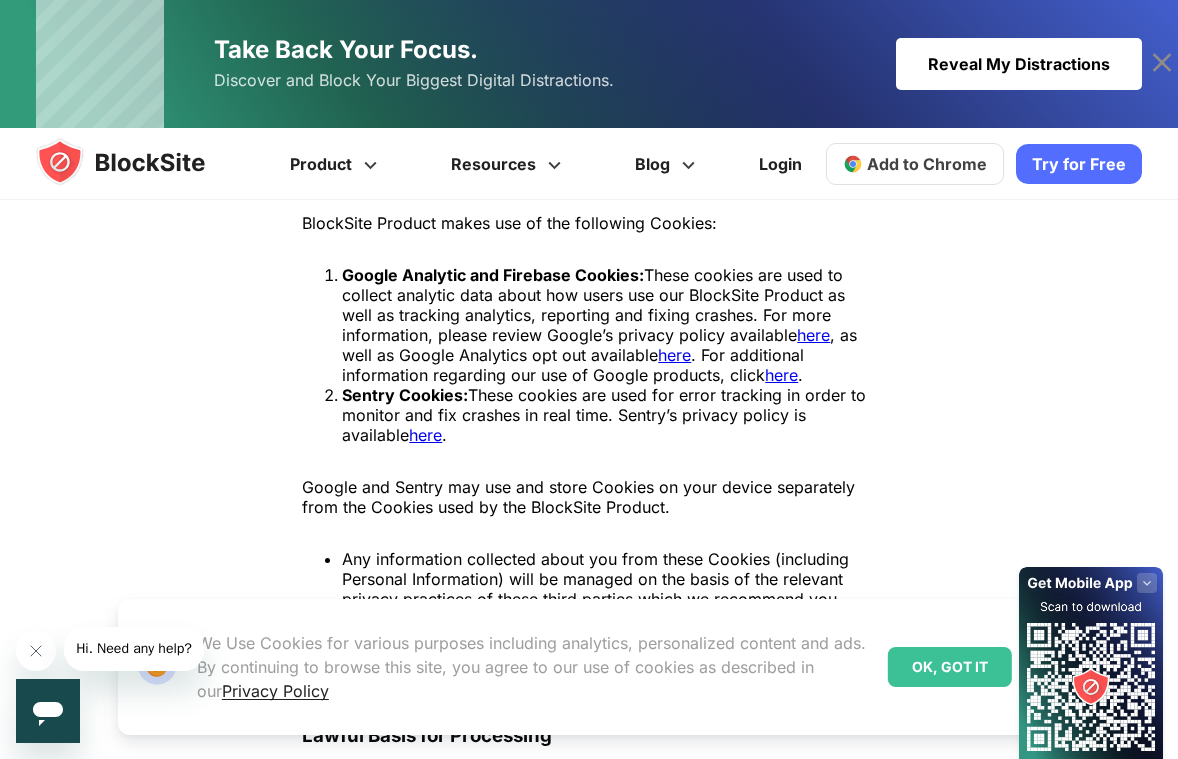 scroll, scrollTop: 2500, scrollLeft: 0, axis: vertical 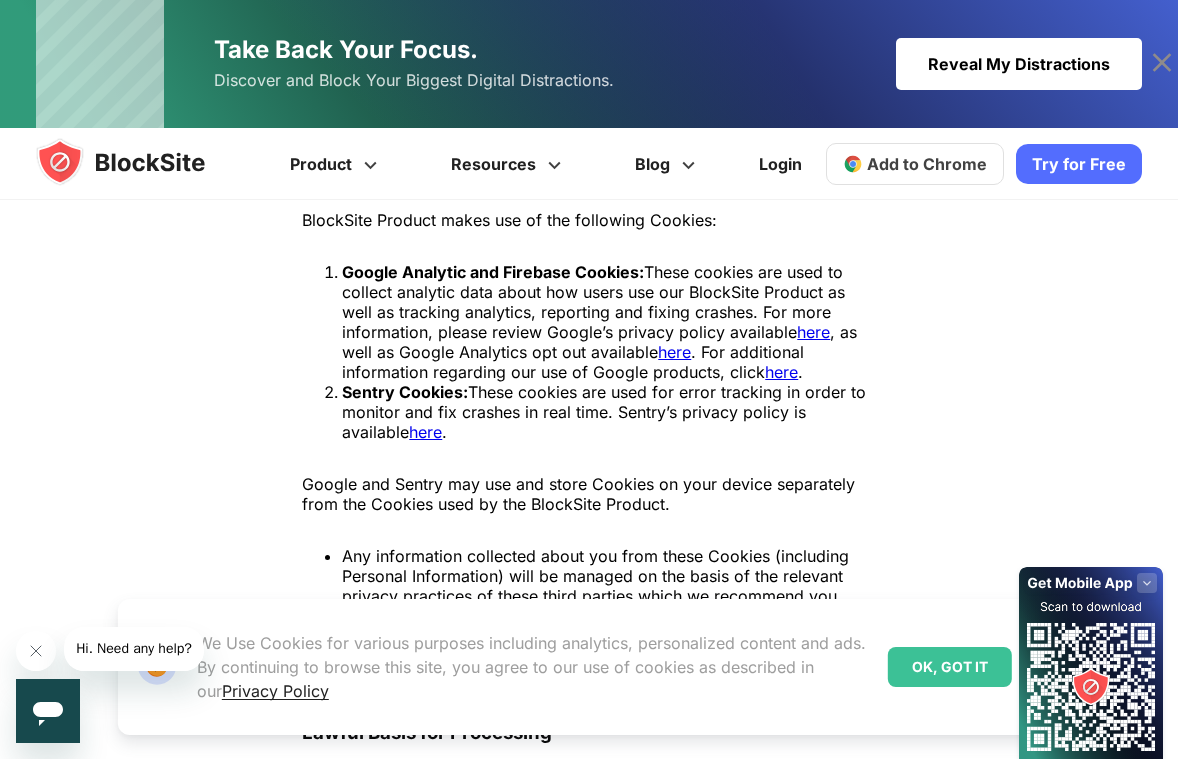 click on "Google Analytic and Firebase Cookies:  These cookies are used to collect analytic data about how users use our BlockSite Product as well as tracking analytics, reporting and fixing crashes. For more information, please review Google’s privacy policy available  here , as well as Google Analytics opt out available  here . For additional information regarding our use of Google products, click  here ." at bounding box center [608, 322] 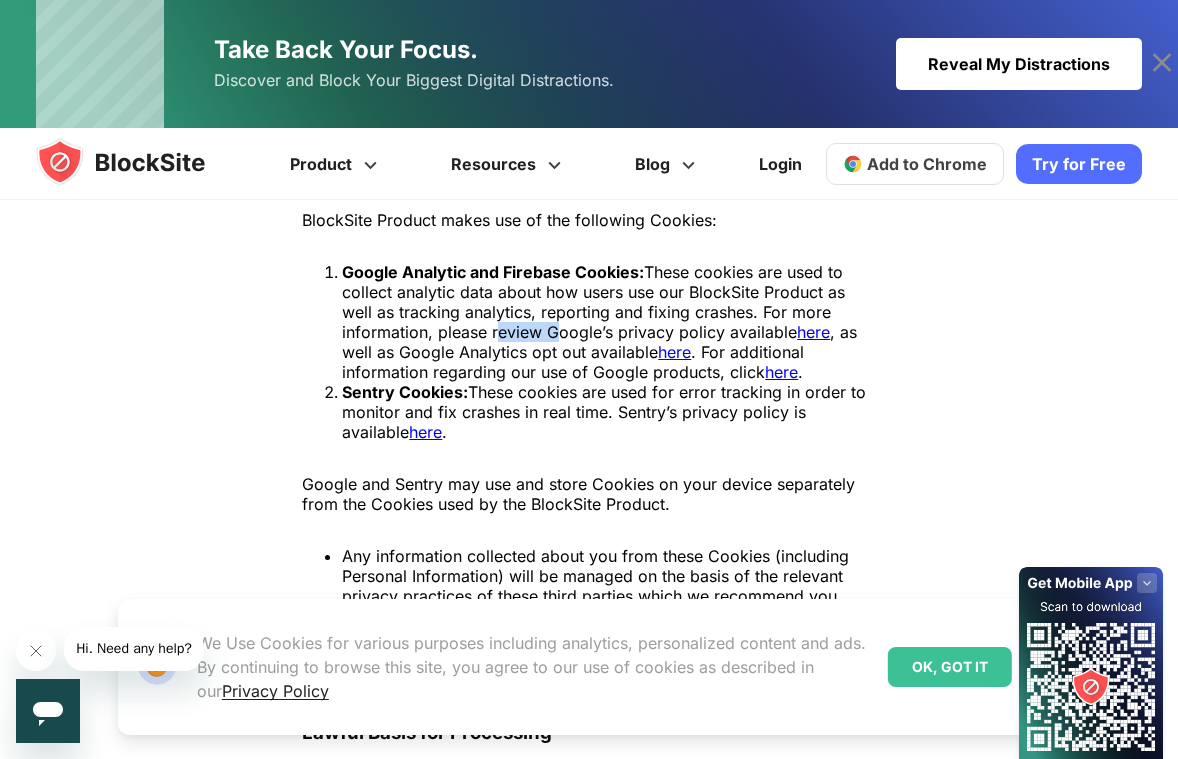 click on "Google Analytic and Firebase Cookies:  These cookies are used to collect analytic data about how users use our BlockSite Product as well as tracking analytics, reporting and fixing crashes. For more information, please review Google’s privacy policy available  here , as well as Google Analytics opt out available  here . For additional information regarding our use of Google products, click  here ." at bounding box center [608, 322] 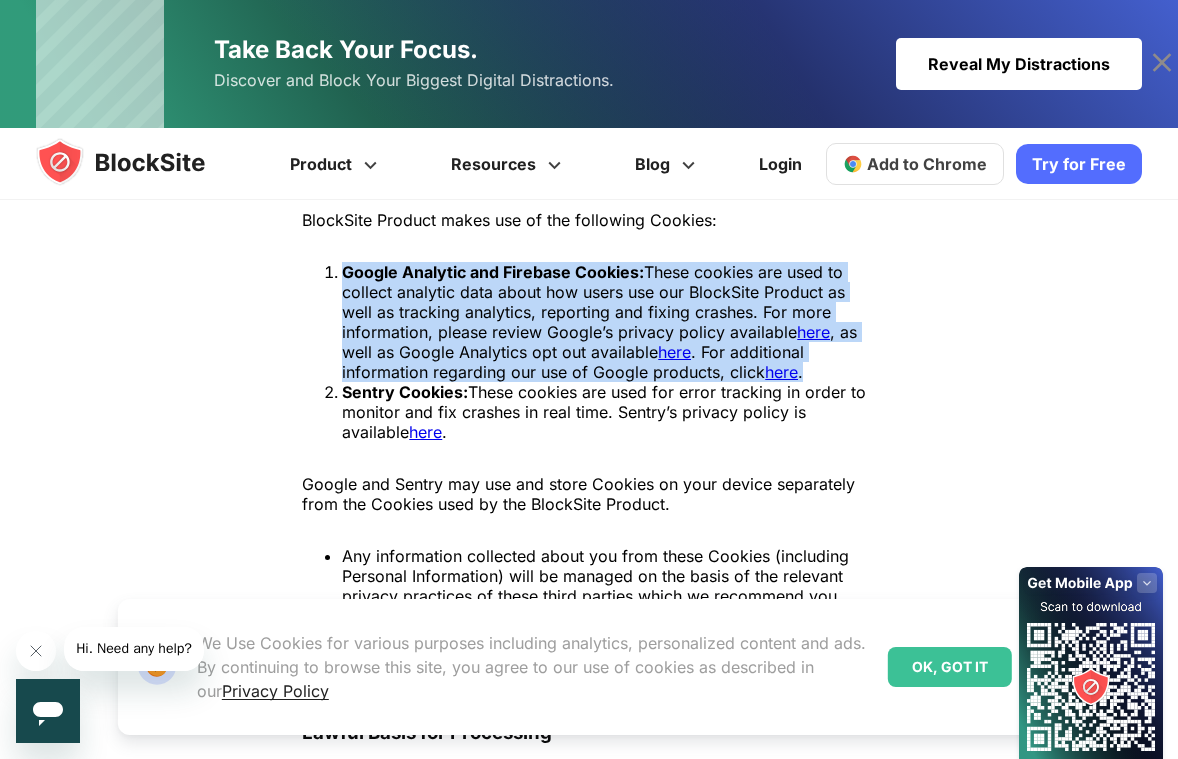 click on "Google Analytic and Firebase Cookies:  These cookies are used to collect analytic data about how users use our BlockSite Product as well as tracking analytics, reporting and fixing crashes. For more information, please review Google’s privacy policy available  here , as well as Google Analytics opt out available  here . For additional information regarding our use of Google products, click  here ." at bounding box center [608, 322] 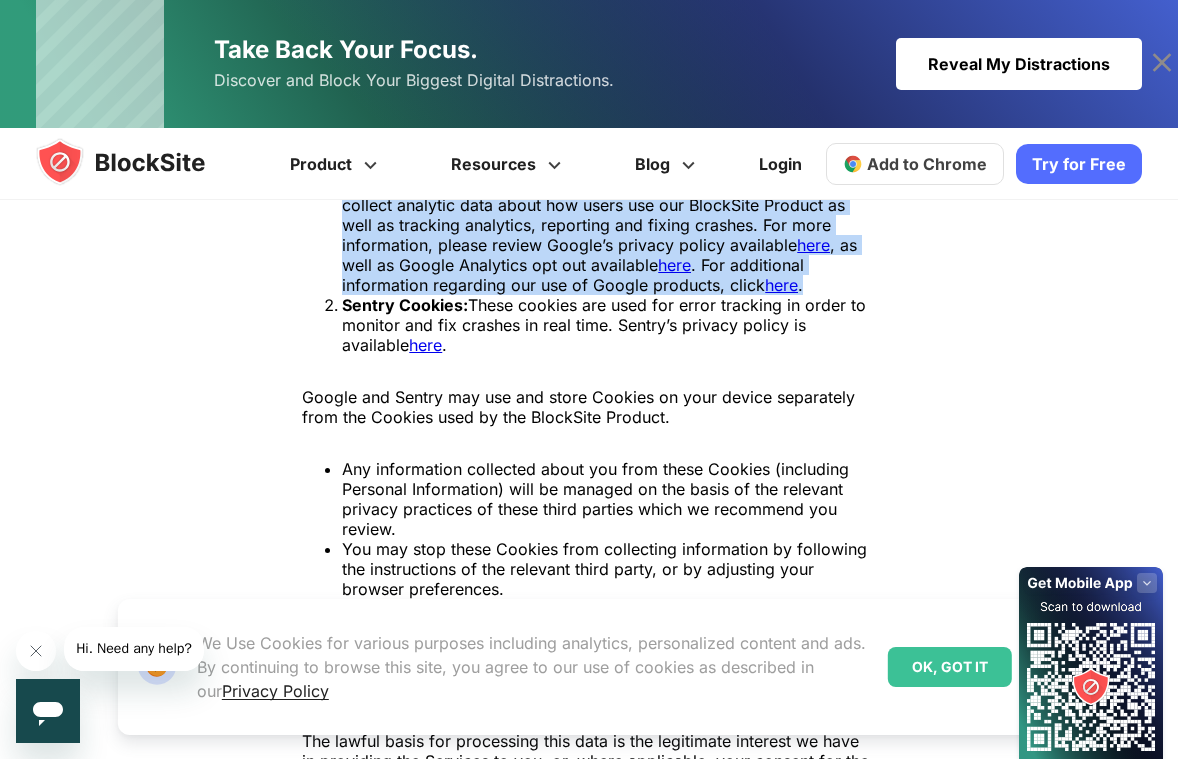 scroll, scrollTop: 2600, scrollLeft: 0, axis: vertical 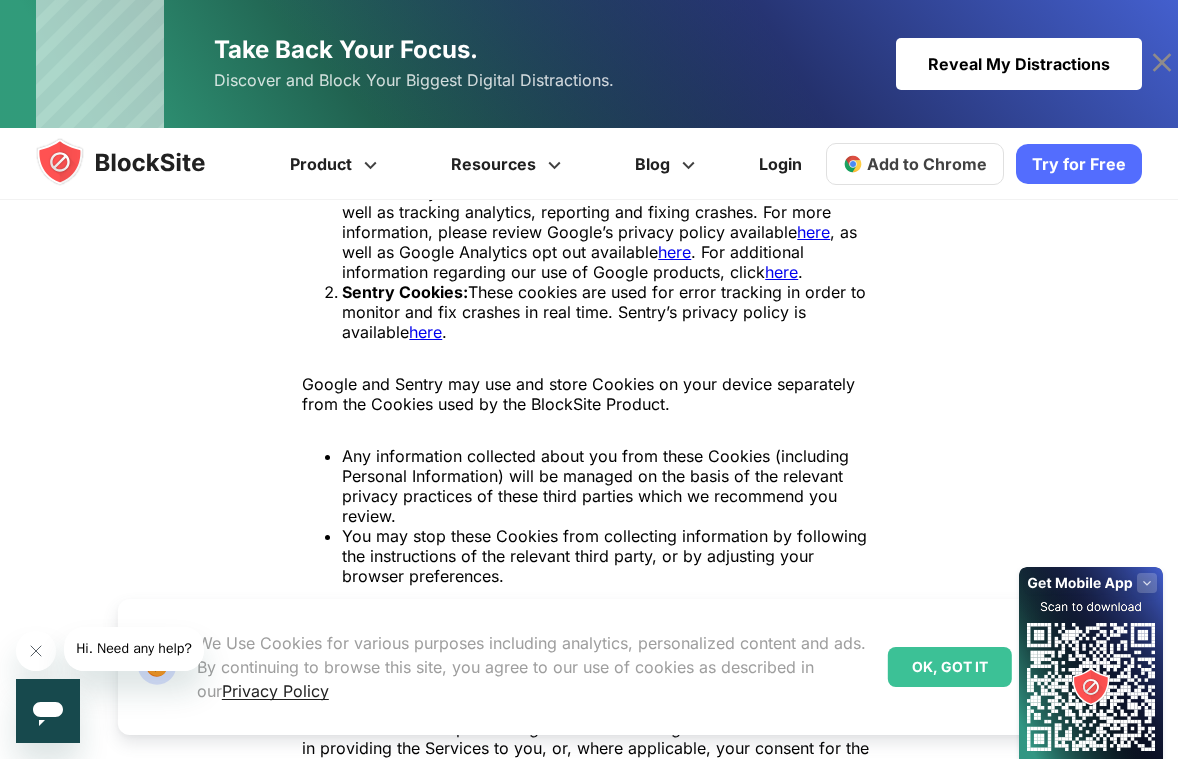 click on "Any information collected about you from these Cookies (including Personal Information) will be managed on the basis of the relevant privacy practices of these third parties which we recommend you review." at bounding box center [608, 486] 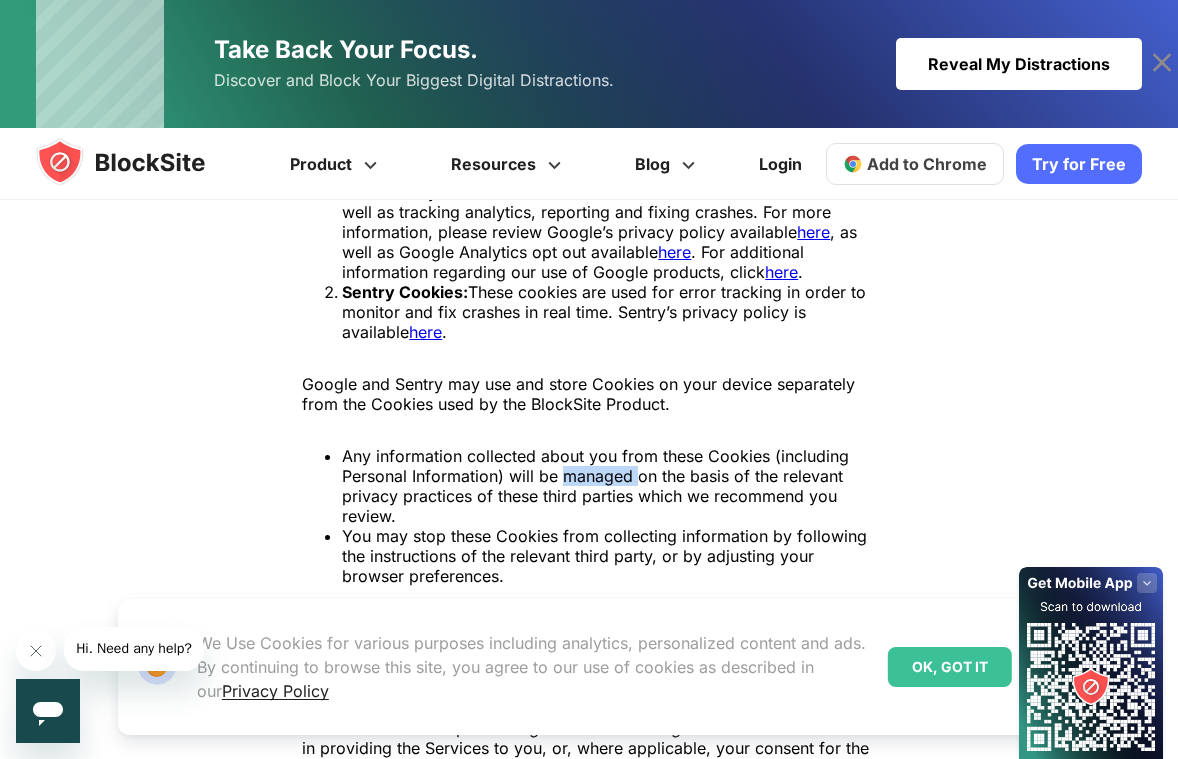 click on "Any information collected about you from these Cookies (including Personal Information) will be managed on the basis of the relevant privacy practices of these third parties which we recommend you review." at bounding box center (608, 486) 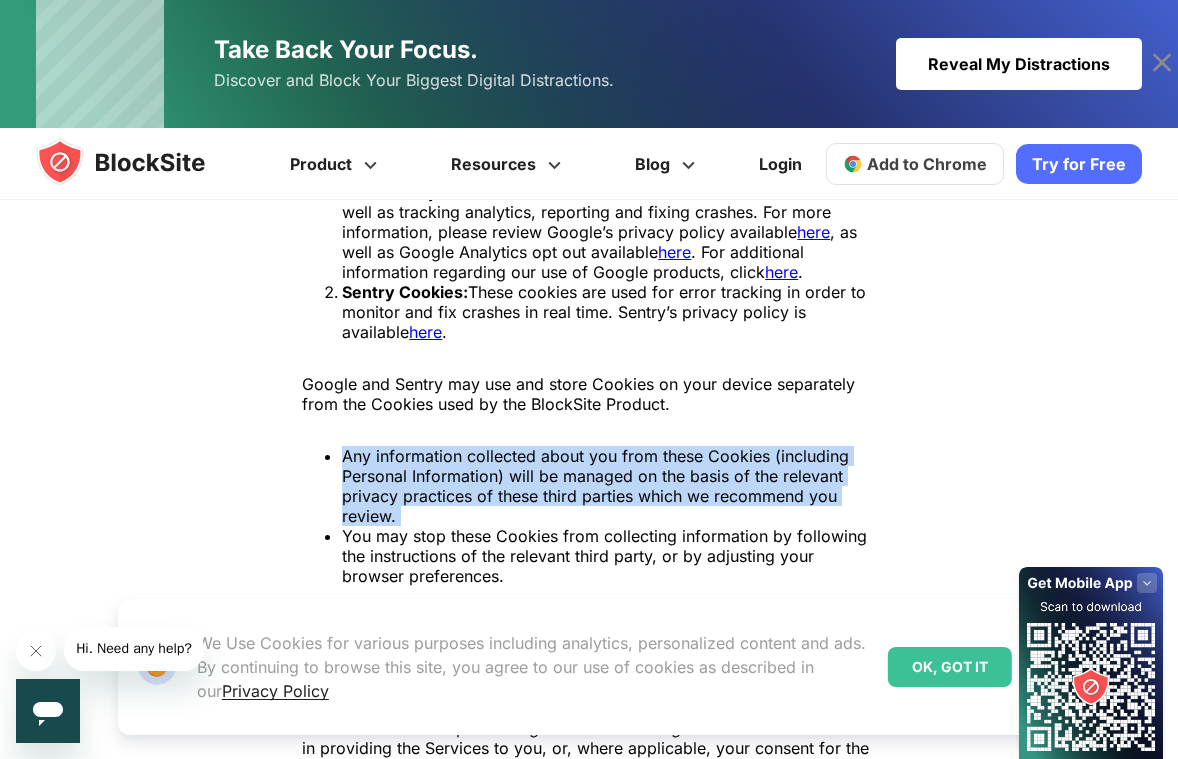 click on "Any information collected about you from these Cookies (including Personal Information) will be managed on the basis of the relevant privacy practices of these third parties which we recommend you review." at bounding box center [608, 486] 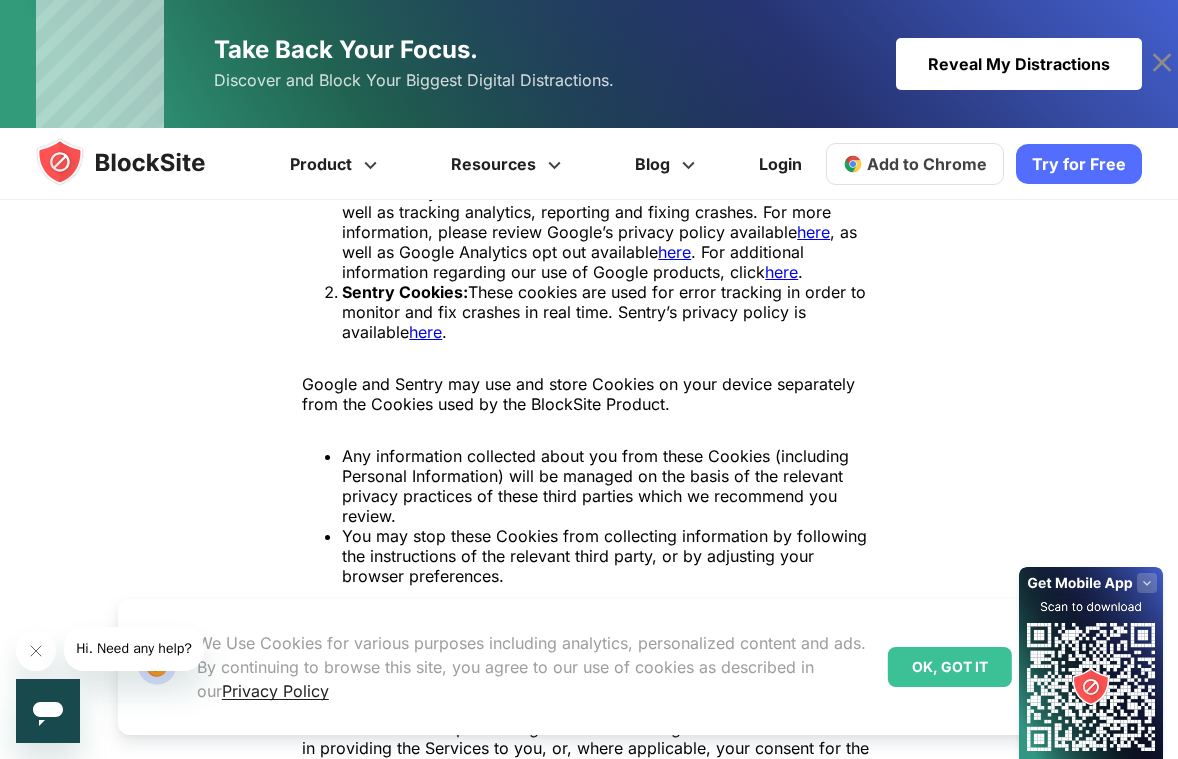 drag, startPoint x: 363, startPoint y: 404, endPoint x: 682, endPoint y: 424, distance: 319.62634 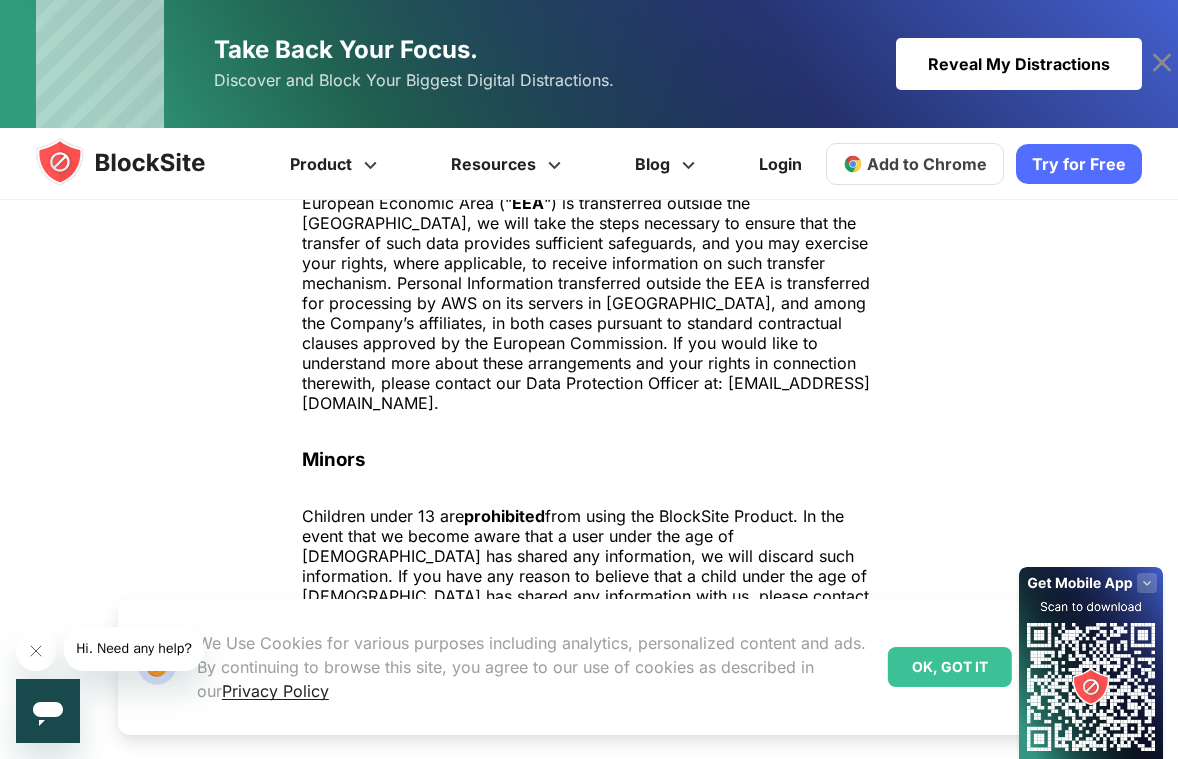 scroll, scrollTop: 4800, scrollLeft: 0, axis: vertical 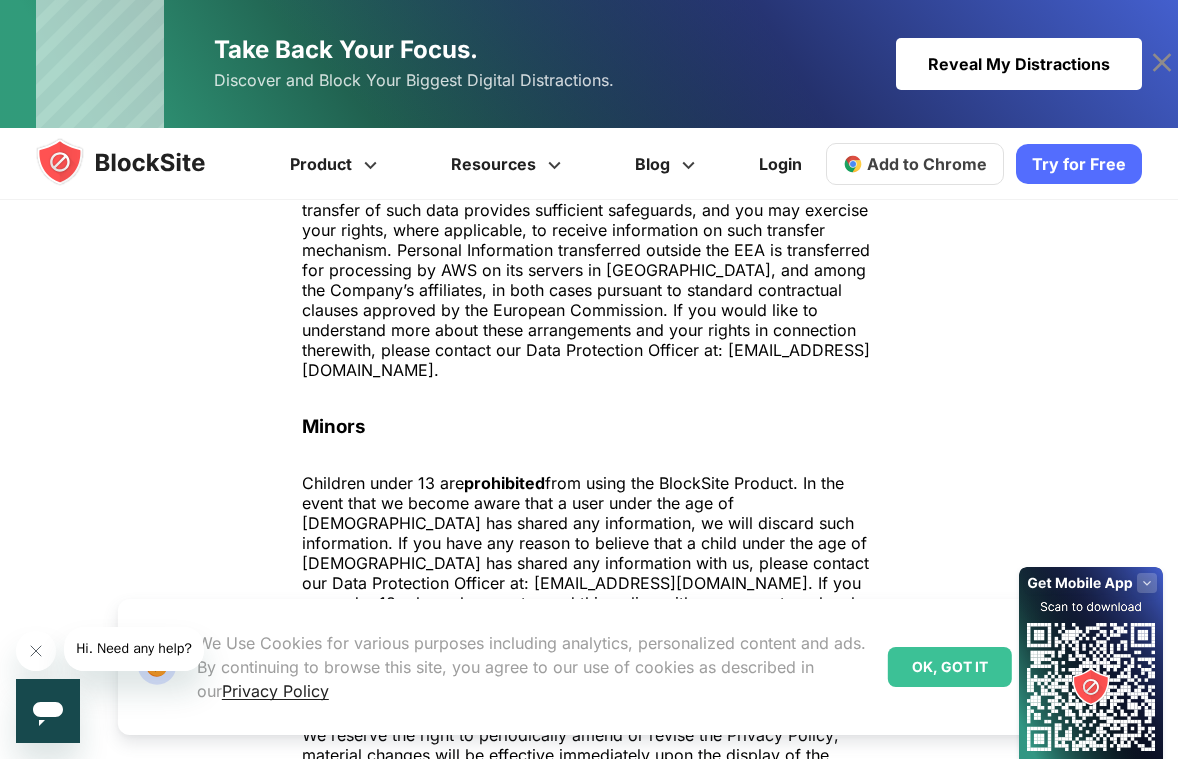 click on "Children under 13 are  prohibited  from using the BlockSite Product. In the event that we become aware that a user under the age of [DEMOGRAPHIC_DATA] has shared any information, we will discard such information. If you have any reason to believe that a child under the age of [DEMOGRAPHIC_DATA] has shared any information with us, please contact our Data Protection Officer at: [EMAIL_ADDRESS][DOMAIN_NAME]. If you are under 18, please be sure to read this policy with your parents or legal guardians and ask questions about things you do not understand." at bounding box center (588, 553) 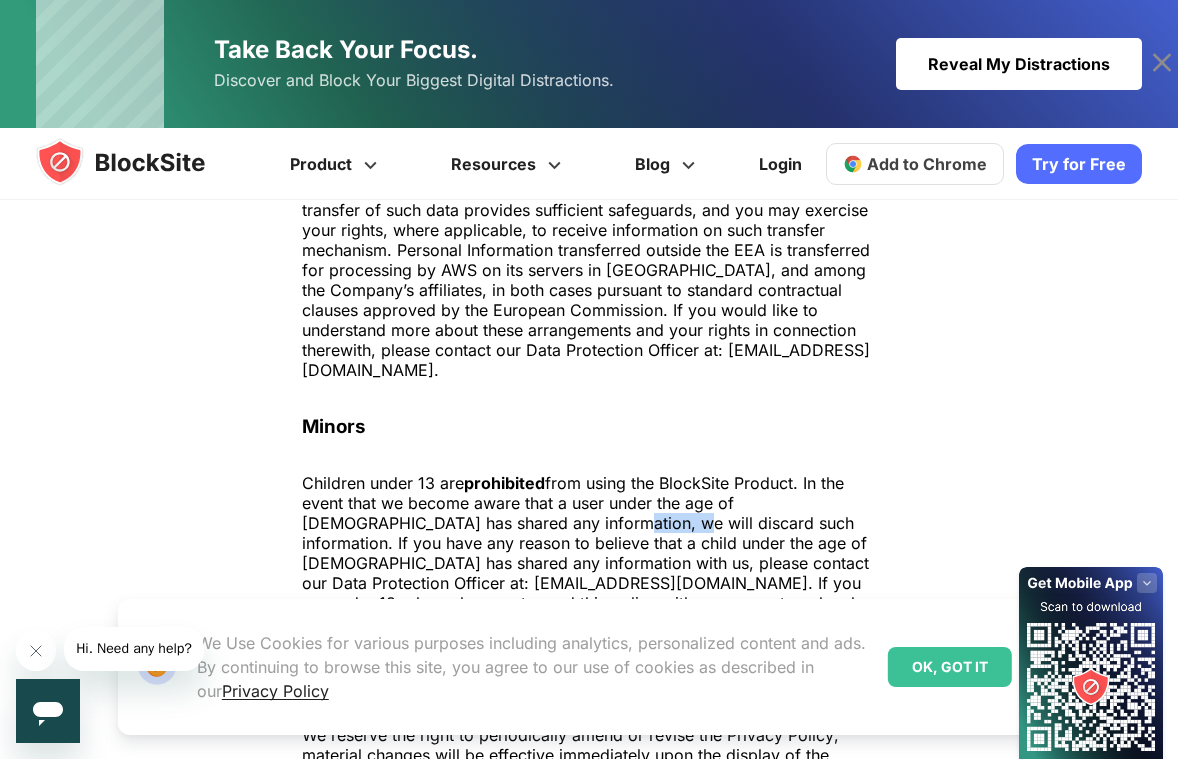 click on "Children under 13 are  prohibited  from using the BlockSite Product. In the event that we become aware that a user under the age of [DEMOGRAPHIC_DATA] has shared any information, we will discard such information. If you have any reason to believe that a child under the age of [DEMOGRAPHIC_DATA] has shared any information with us, please contact our Data Protection Officer at: [EMAIL_ADDRESS][DOMAIN_NAME]. If you are under 18, please be sure to read this policy with your parents or legal guardians and ask questions about things you do not understand." at bounding box center (588, 553) 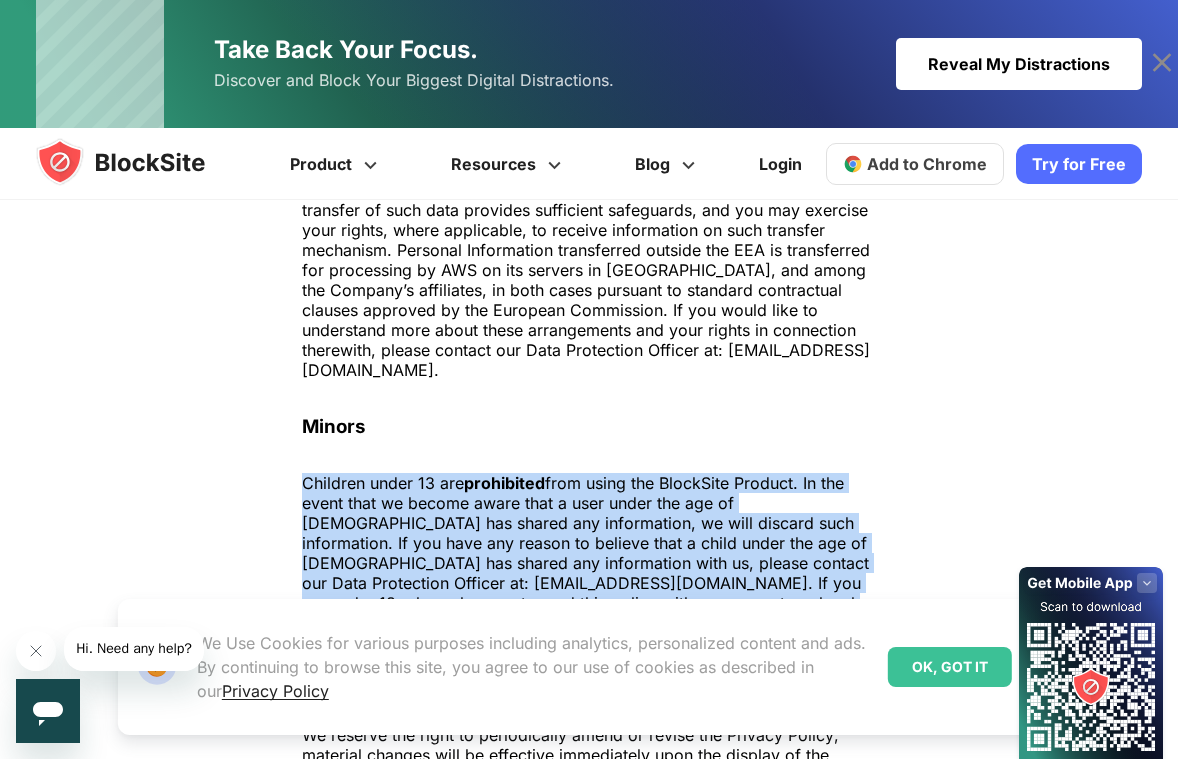 click on "Children under 13 are  prohibited  from using the BlockSite Product. In the event that we become aware that a user under the age of [DEMOGRAPHIC_DATA] has shared any information, we will discard such information. If you have any reason to believe that a child under the age of [DEMOGRAPHIC_DATA] has shared any information with us, please contact our Data Protection Officer at: [EMAIL_ADDRESS][DOMAIN_NAME]. If you are under 18, please be sure to read this policy with your parents or legal guardians and ask questions about things you do not understand." at bounding box center [588, 553] 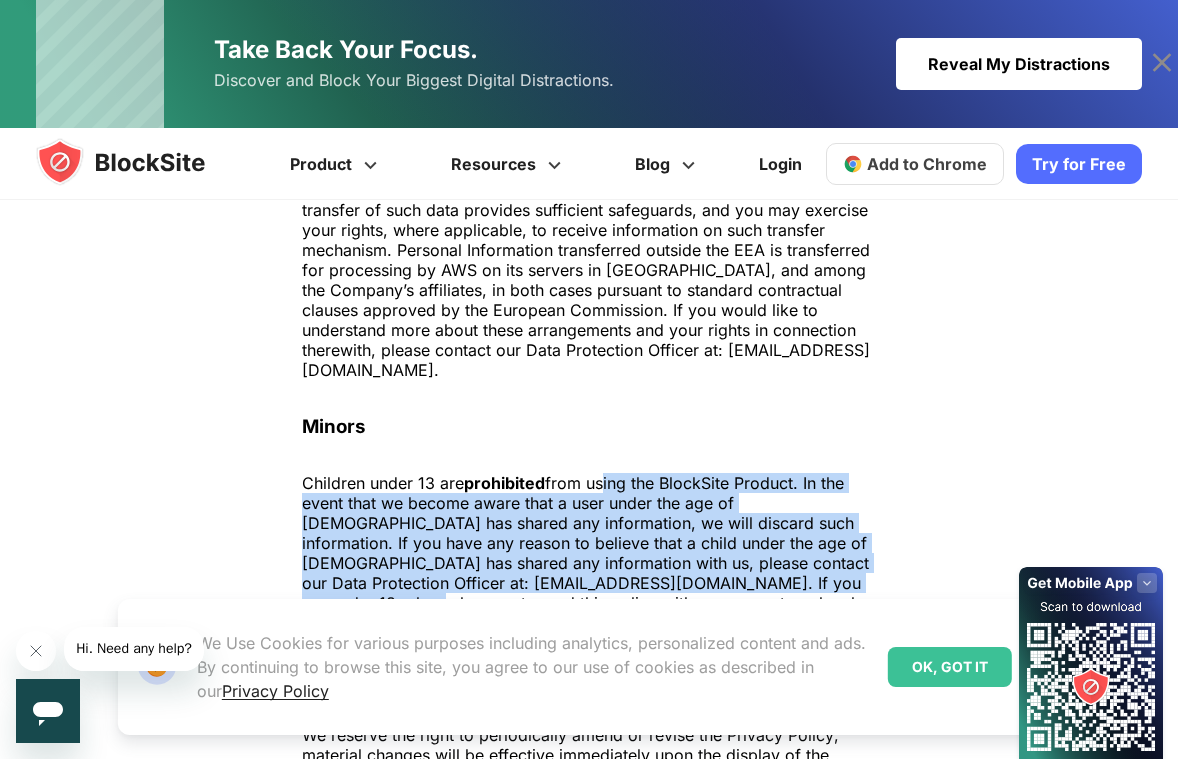 drag, startPoint x: 601, startPoint y: 454, endPoint x: 729, endPoint y: 557, distance: 164.29547 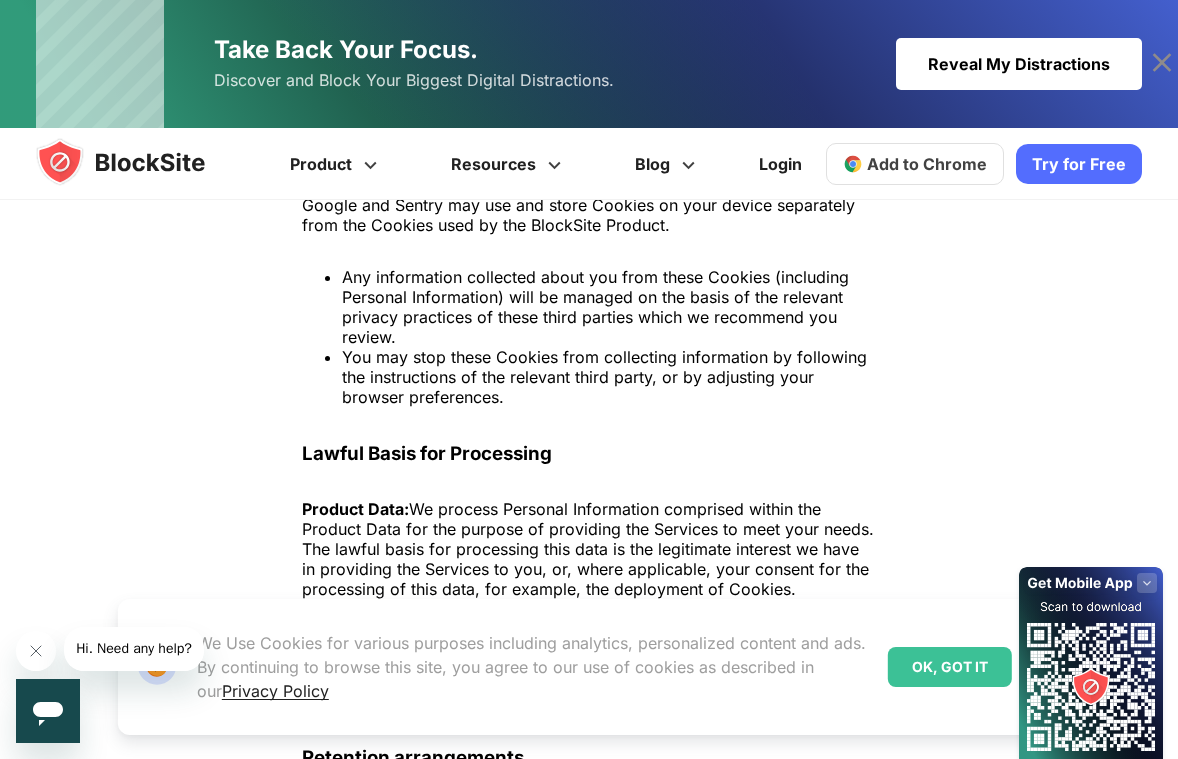 scroll, scrollTop: 2600, scrollLeft: 0, axis: vertical 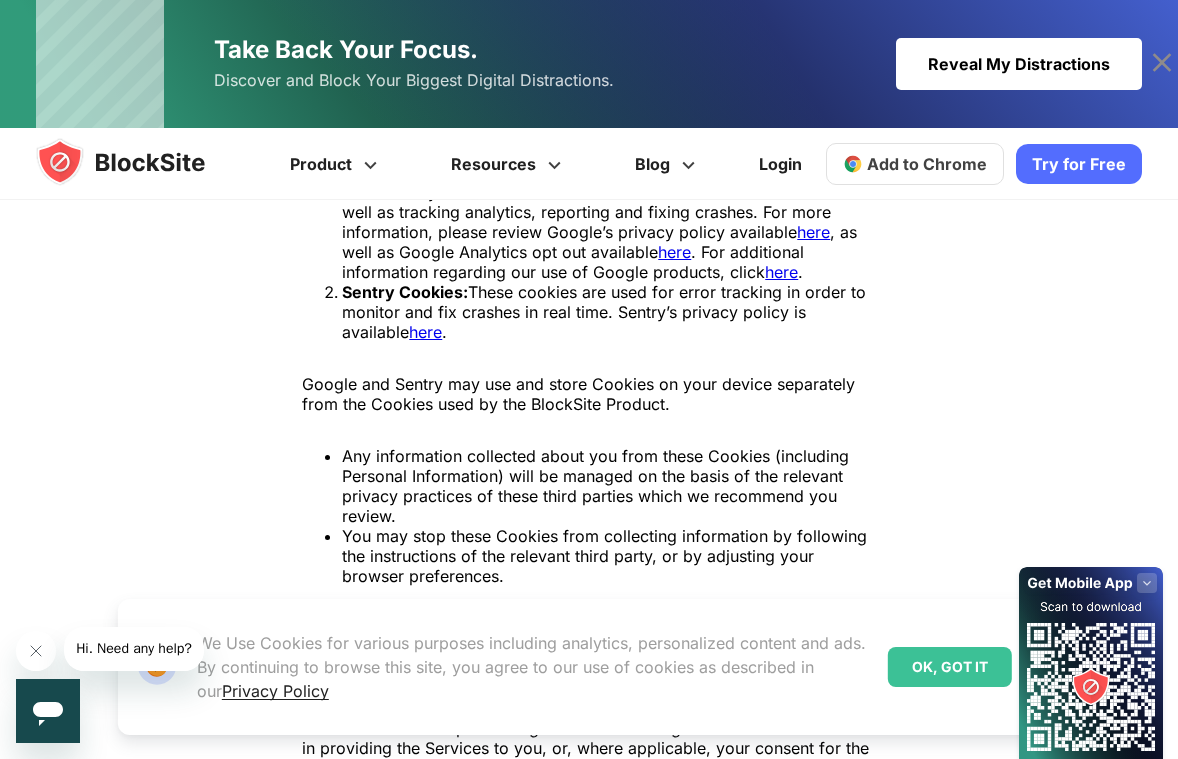 click on "Sentry Cookies:" at bounding box center [405, 292] 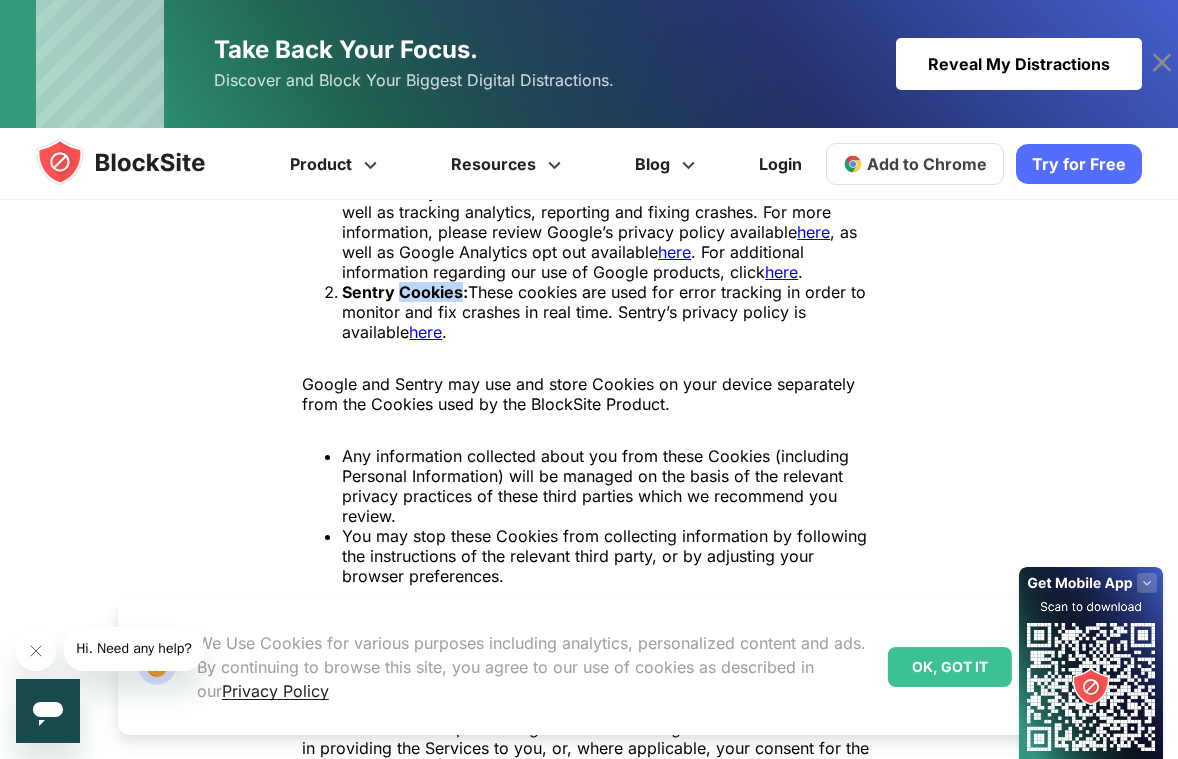 click on "Sentry Cookies:" at bounding box center [405, 292] 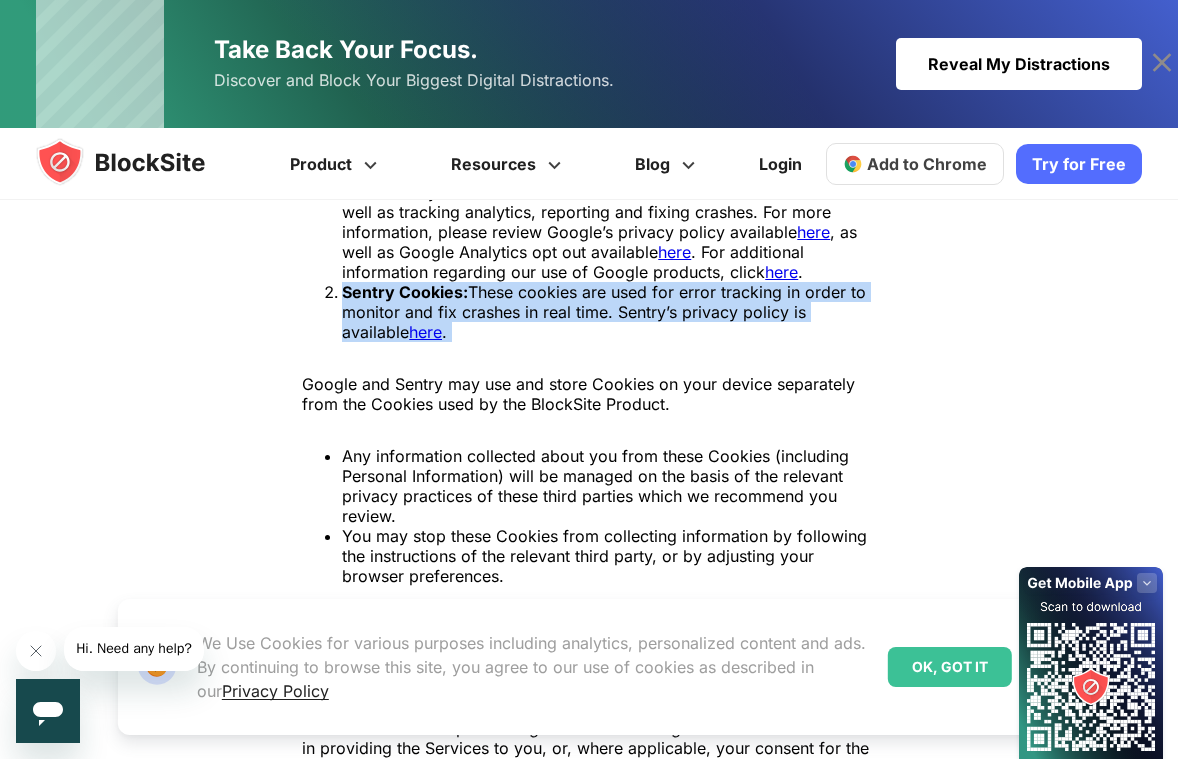 click on "Sentry Cookies:" at bounding box center (405, 292) 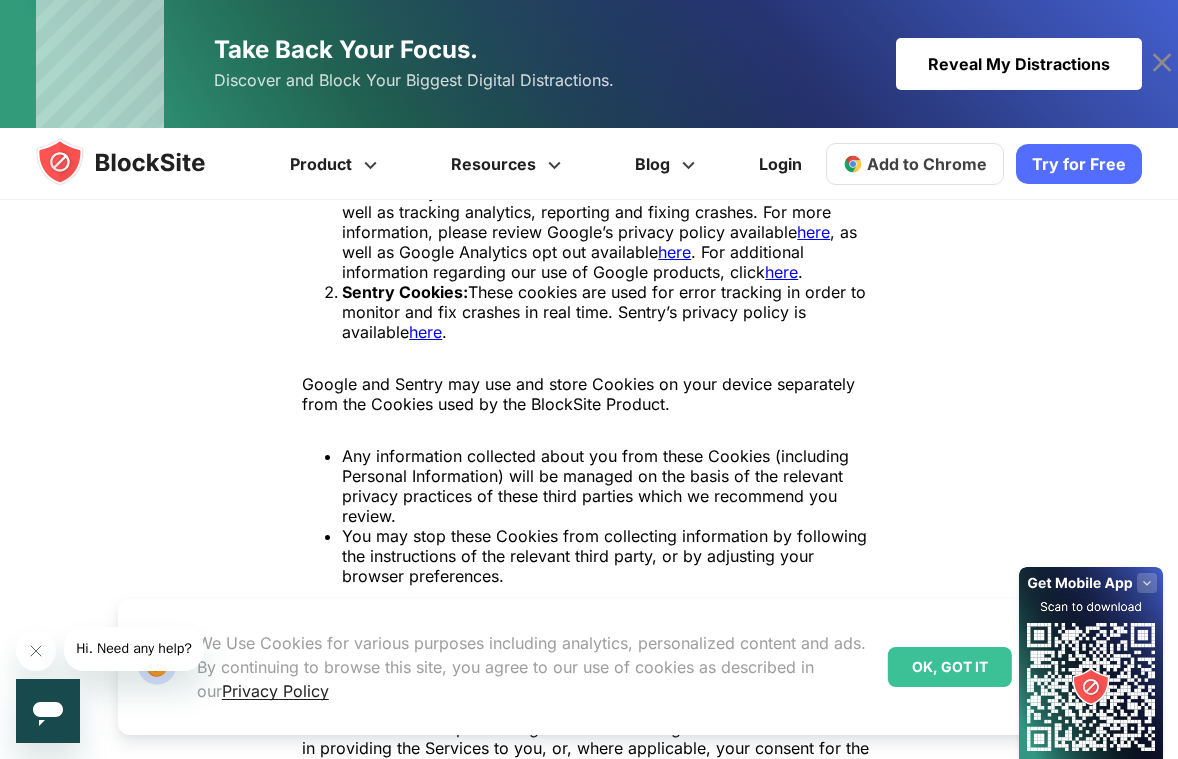 scroll, scrollTop: 2500, scrollLeft: 0, axis: vertical 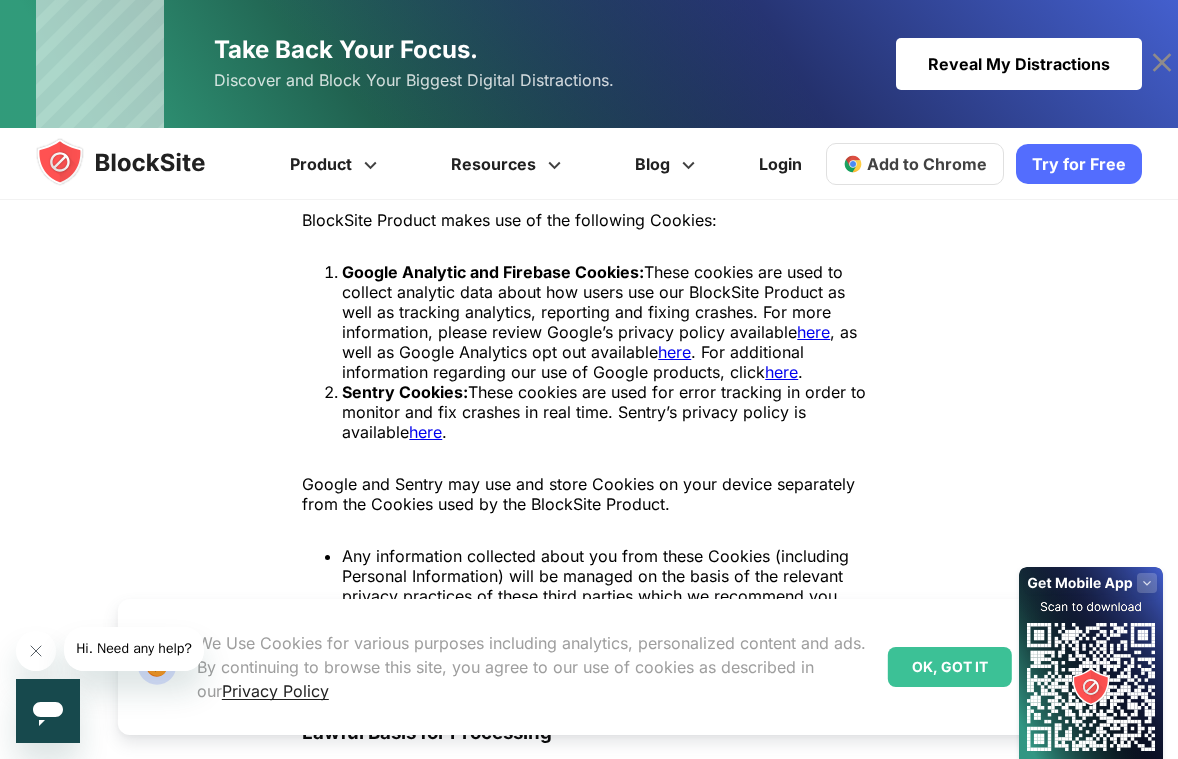 click on "Google Analytic and Firebase Cookies:  These cookies are used to collect analytic data about how users use our BlockSite Product as well as tracking analytics, reporting and fixing crashes. For more information, please review Google’s privacy policy available  here , as well as Google Analytics opt out available  here . For additional information regarding our use of Google products, click  here ." at bounding box center (608, 322) 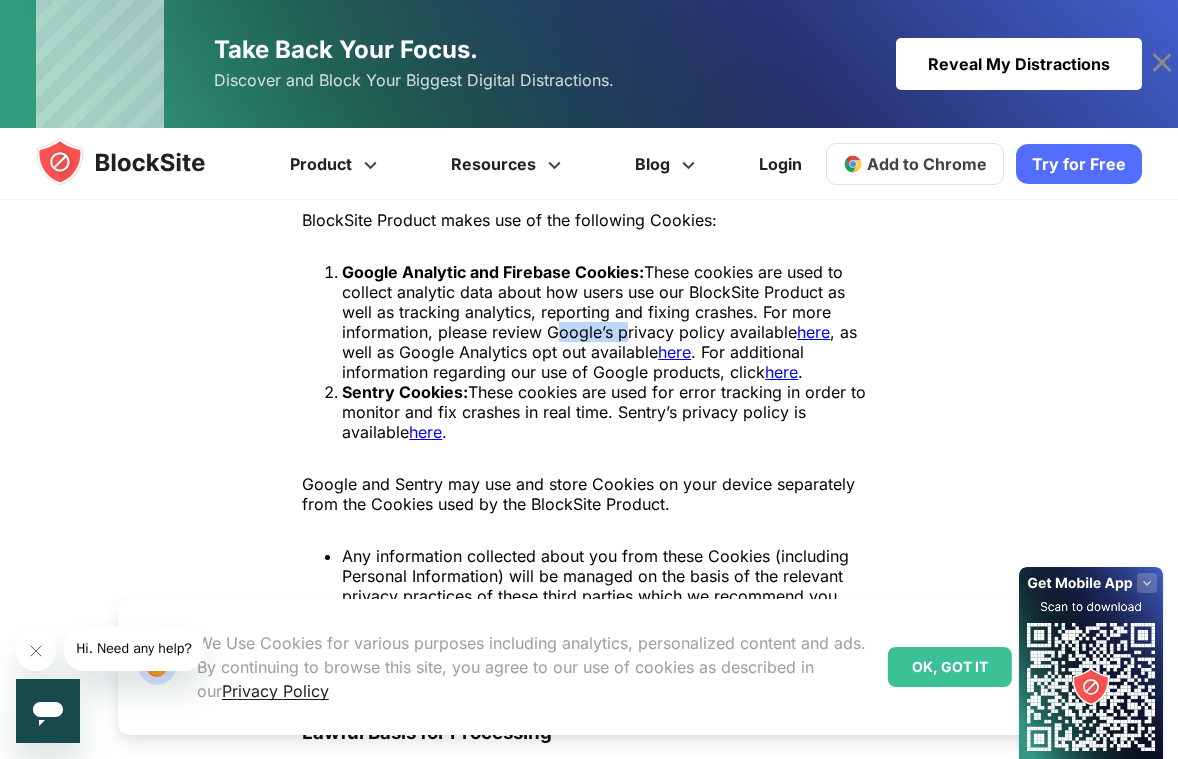 click on "Google Analytic and Firebase Cookies:  These cookies are used to collect analytic data about how users use our BlockSite Product as well as tracking analytics, reporting and fixing crashes. For more information, please review Google’s privacy policy available  here , as well as Google Analytics opt out available  here . For additional information regarding our use of Google products, click  here ." at bounding box center (608, 322) 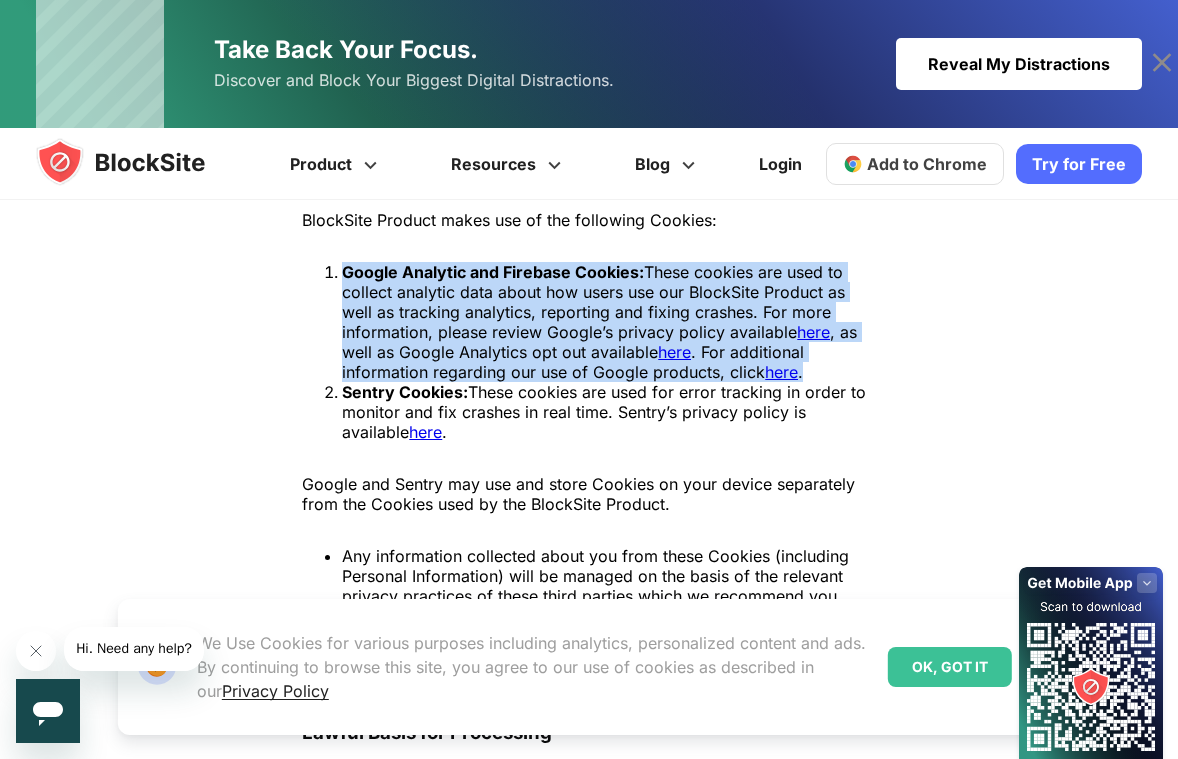 click on "Google Analytic and Firebase Cookies:  These cookies are used to collect analytic data about how users use our BlockSite Product as well as tracking analytics, reporting and fixing crashes. For more information, please review Google’s privacy policy available  here , as well as Google Analytics opt out available  here . For additional information regarding our use of Google products, click  here ." at bounding box center (608, 322) 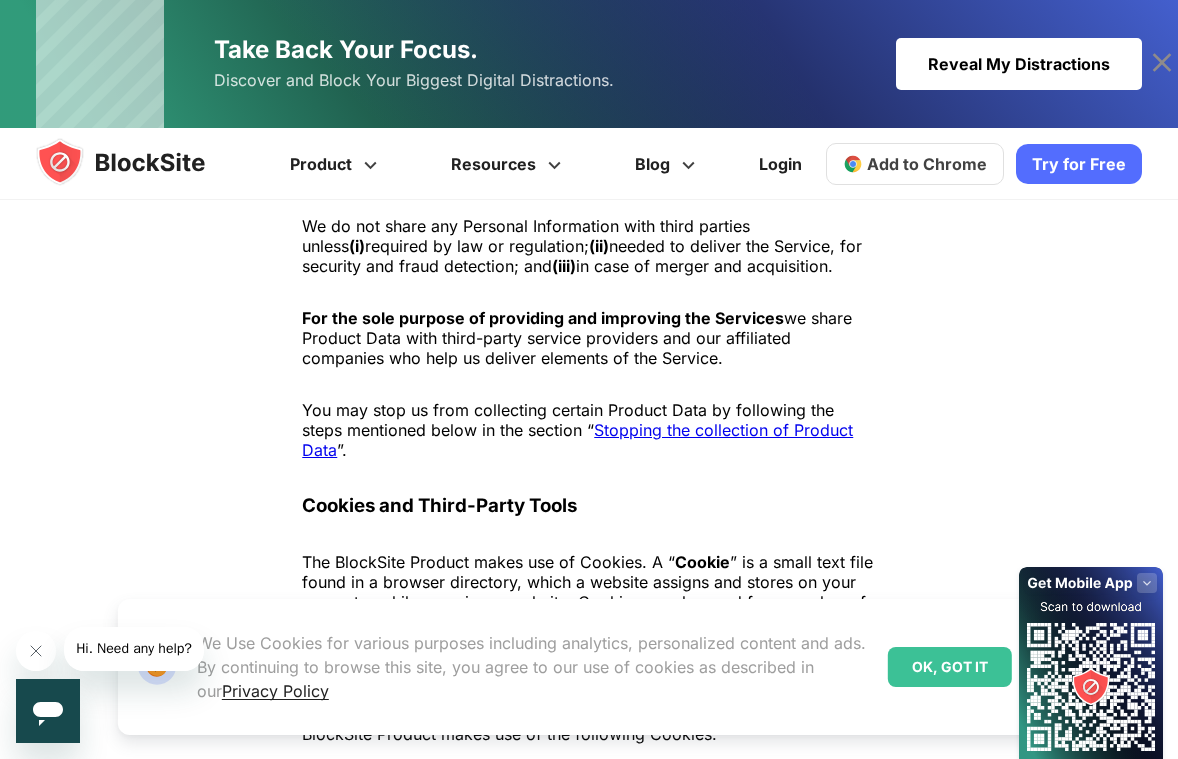 scroll, scrollTop: 2100, scrollLeft: 0, axis: vertical 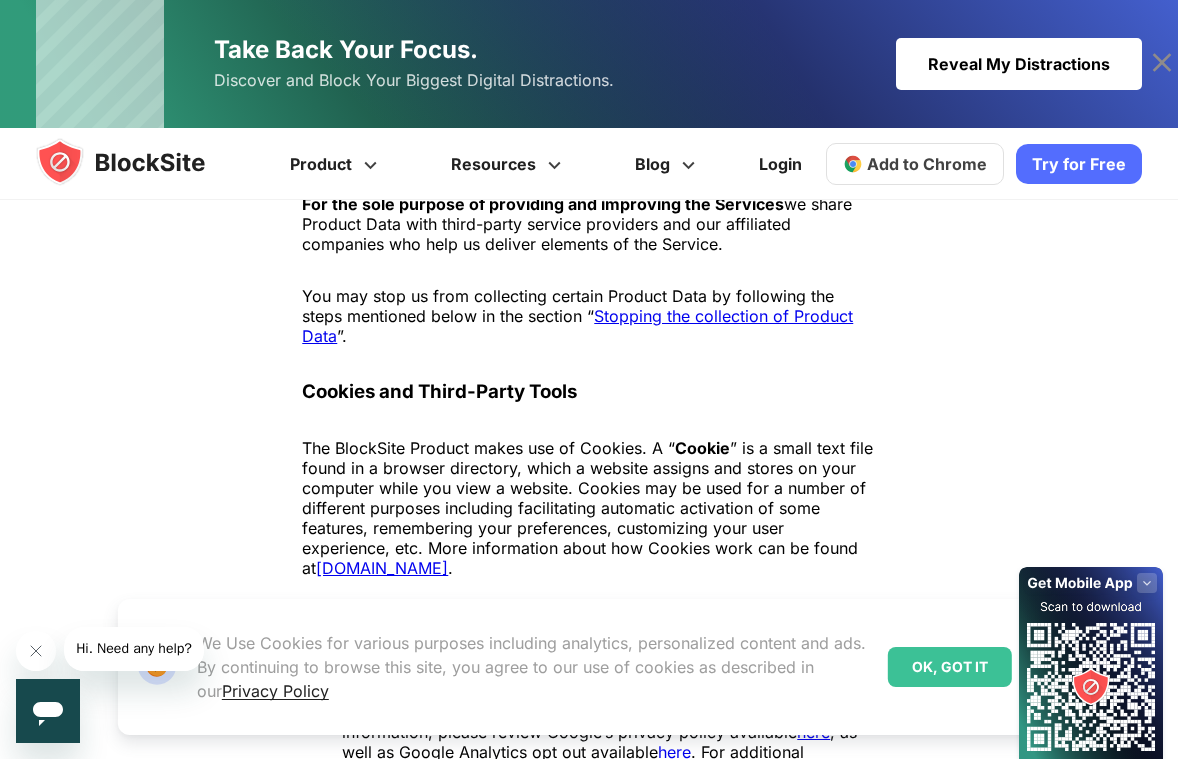 click on "You may stop us from collecting certain Product Data by following the steps mentioned below in the section “ Stopping the collection of Product Data ”." at bounding box center [588, 316] 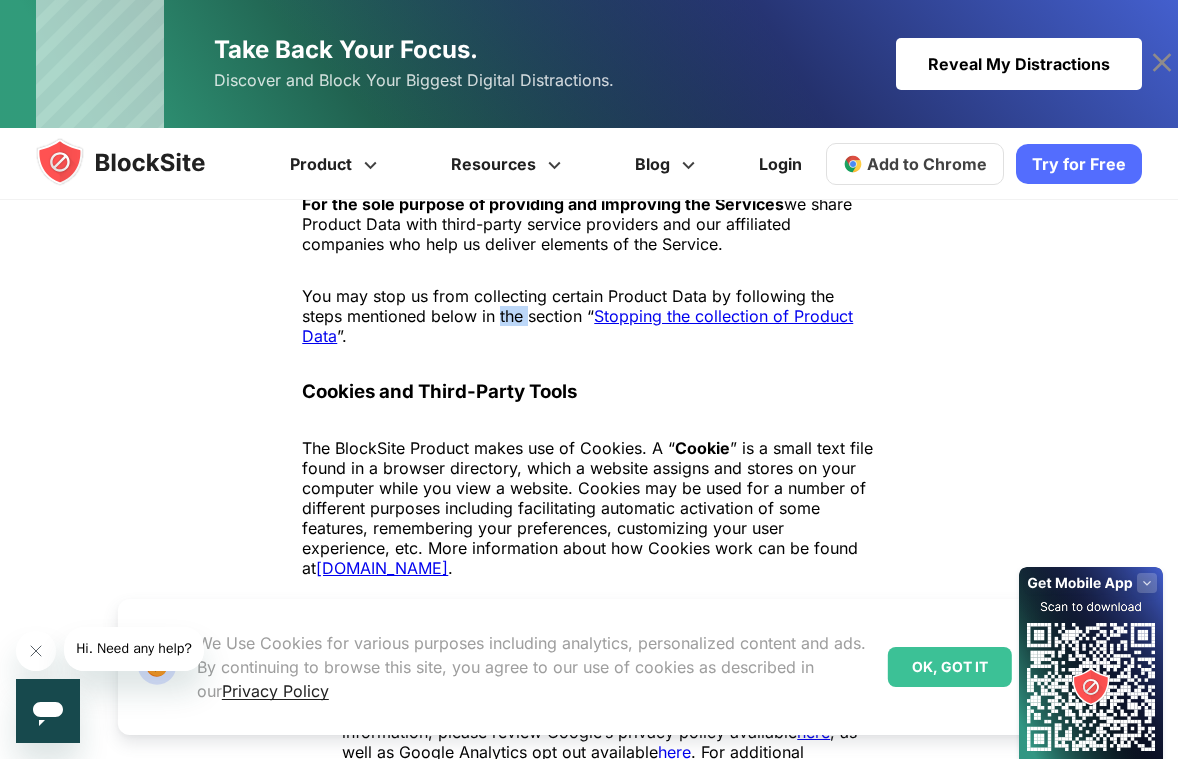 click on "You may stop us from collecting certain Product Data by following the steps mentioned below in the section “ Stopping the collection of Product Data ”." at bounding box center [588, 316] 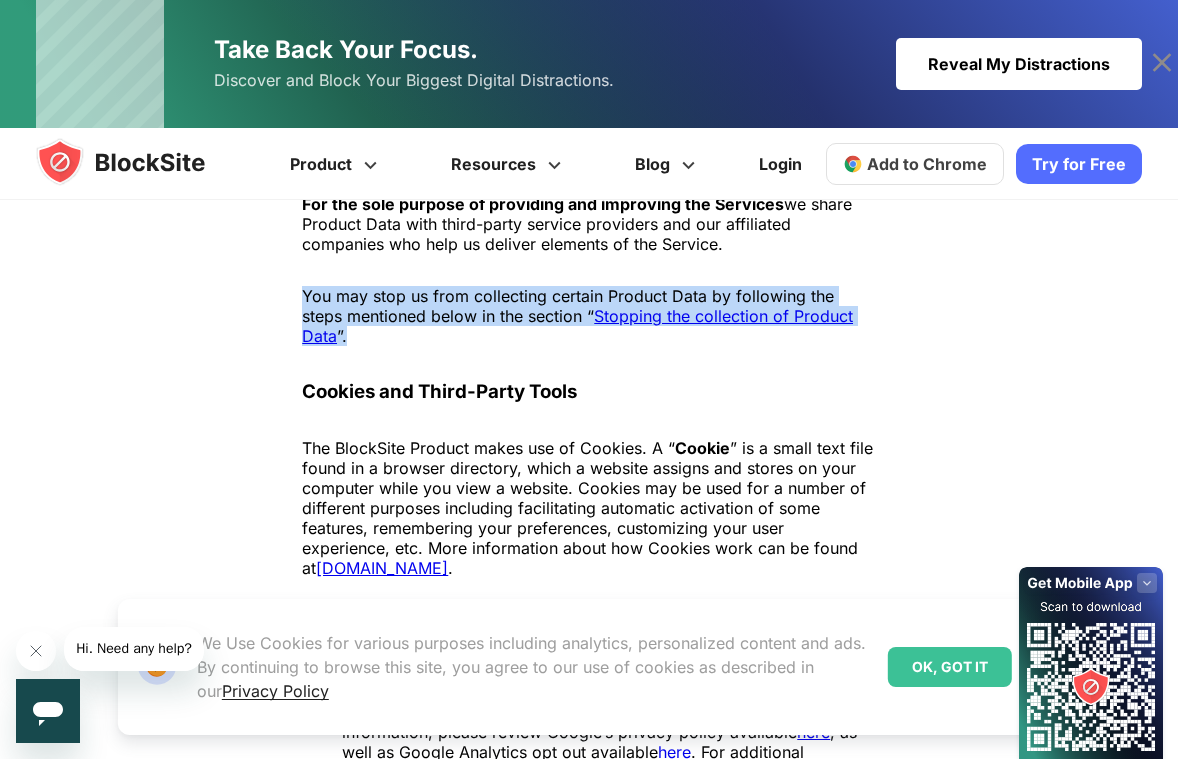 click on "You may stop us from collecting certain Product Data by following the steps mentioned below in the section “ Stopping the collection of Product Data ”." at bounding box center [588, 316] 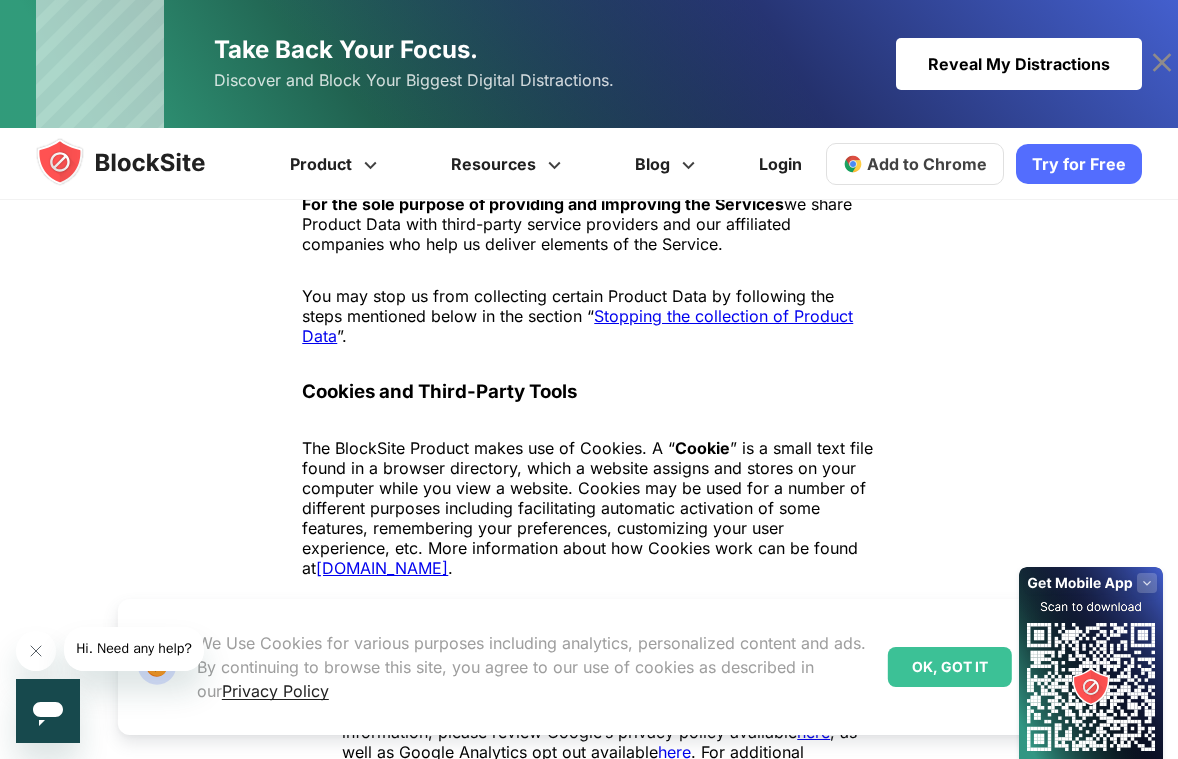 click on "The BlockSite Product makes use of Cookies. A “ Cookie ” is a small text file found in a browser directory, which a website assigns and stores on your computer while you view a website. Cookies may be used for a number of different purposes including facilitating automatic activation of some features, remembering your preferences, customizing your user experience, etc. More information about how Cookies work can be found at  [DOMAIN_NAME] ." at bounding box center [588, 508] 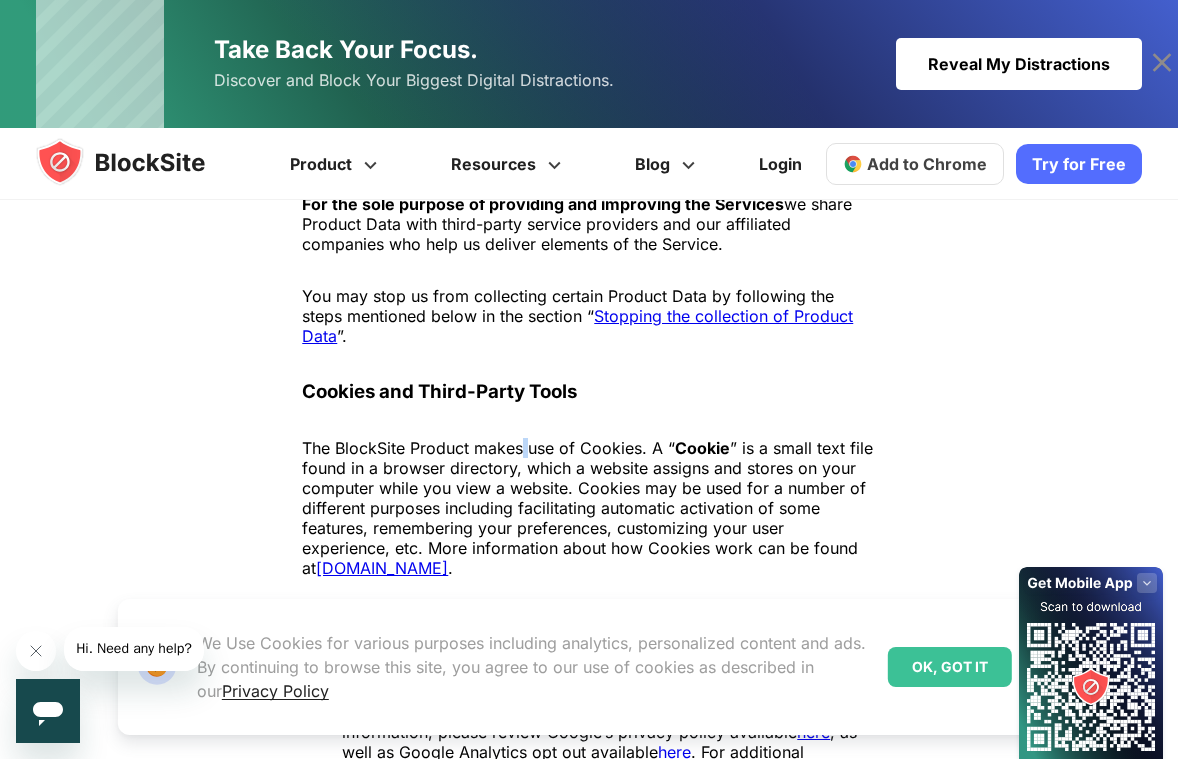 click on "The BlockSite Product makes use of Cookies. A “ Cookie ” is a small text file found in a browser directory, which a website assigns and stores on your computer while you view a website. Cookies may be used for a number of different purposes including facilitating automatic activation of some features, remembering your preferences, customizing your user experience, etc. More information about how Cookies work can be found at  [DOMAIN_NAME] ." at bounding box center (588, 508) 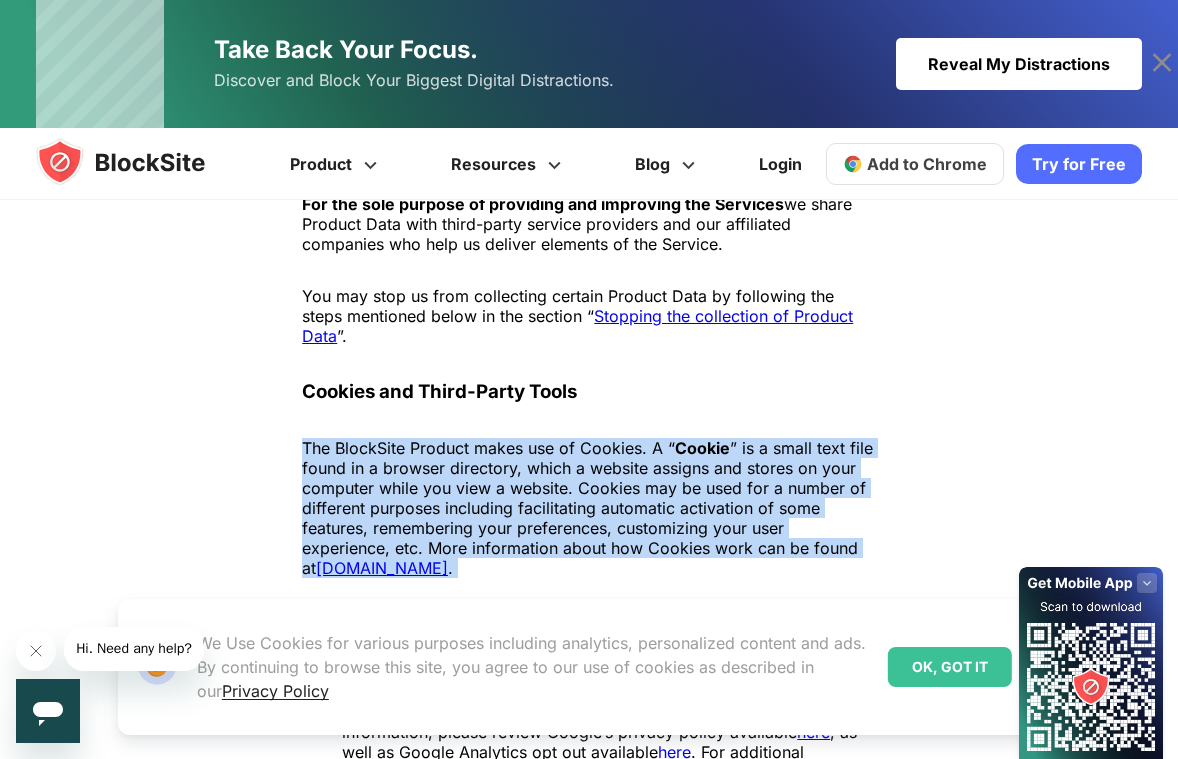 click on "The BlockSite Product makes use of Cookies. A “ Cookie ” is a small text file found in a browser directory, which a website assigns and stores on your computer while you view a website. Cookies may be used for a number of different purposes including facilitating automatic activation of some features, remembering your preferences, customizing your user experience, etc. More information about how Cookies work can be found at  [DOMAIN_NAME] ." at bounding box center (588, 508) 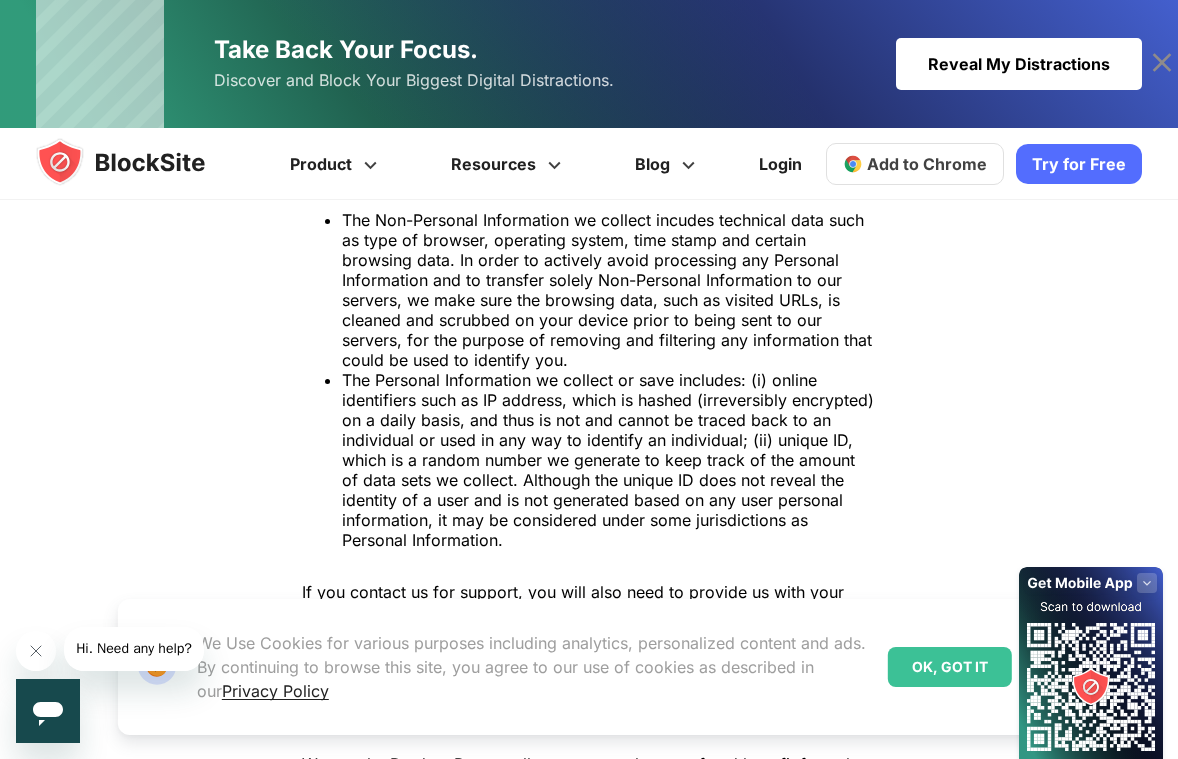 scroll, scrollTop: 1200, scrollLeft: 0, axis: vertical 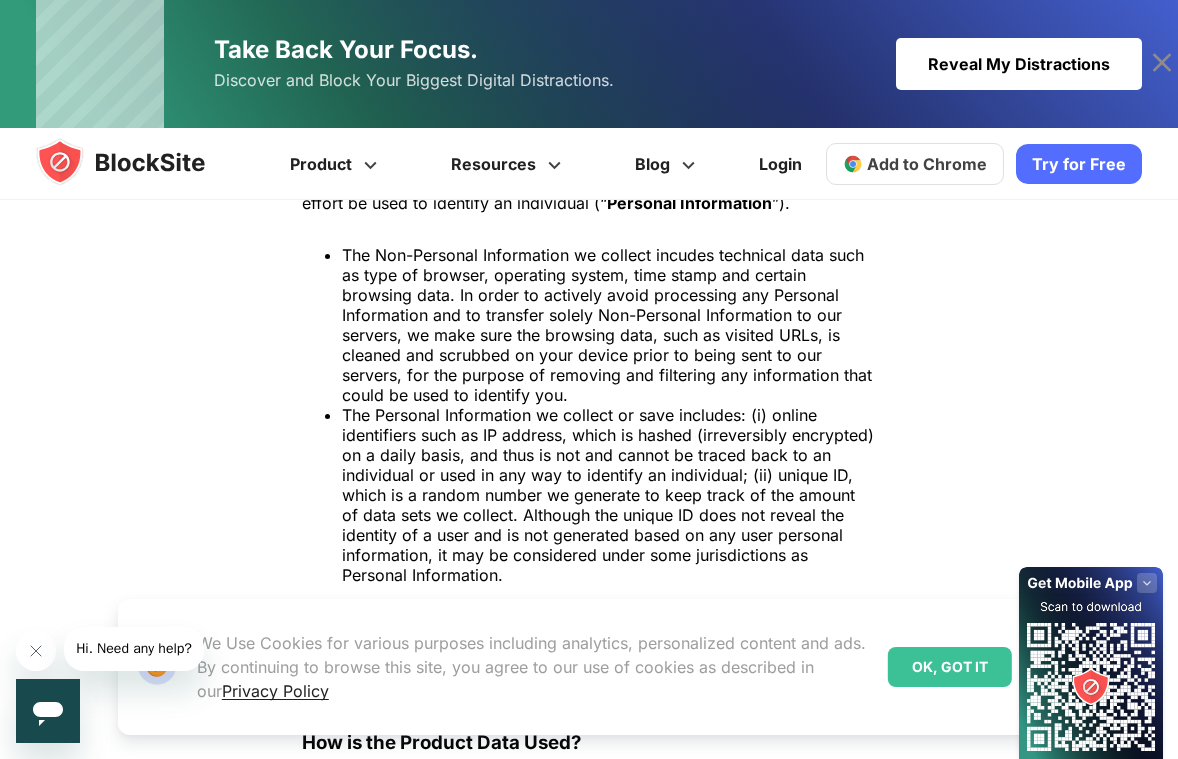 drag, startPoint x: 468, startPoint y: 299, endPoint x: 756, endPoint y: 410, distance: 308.6503 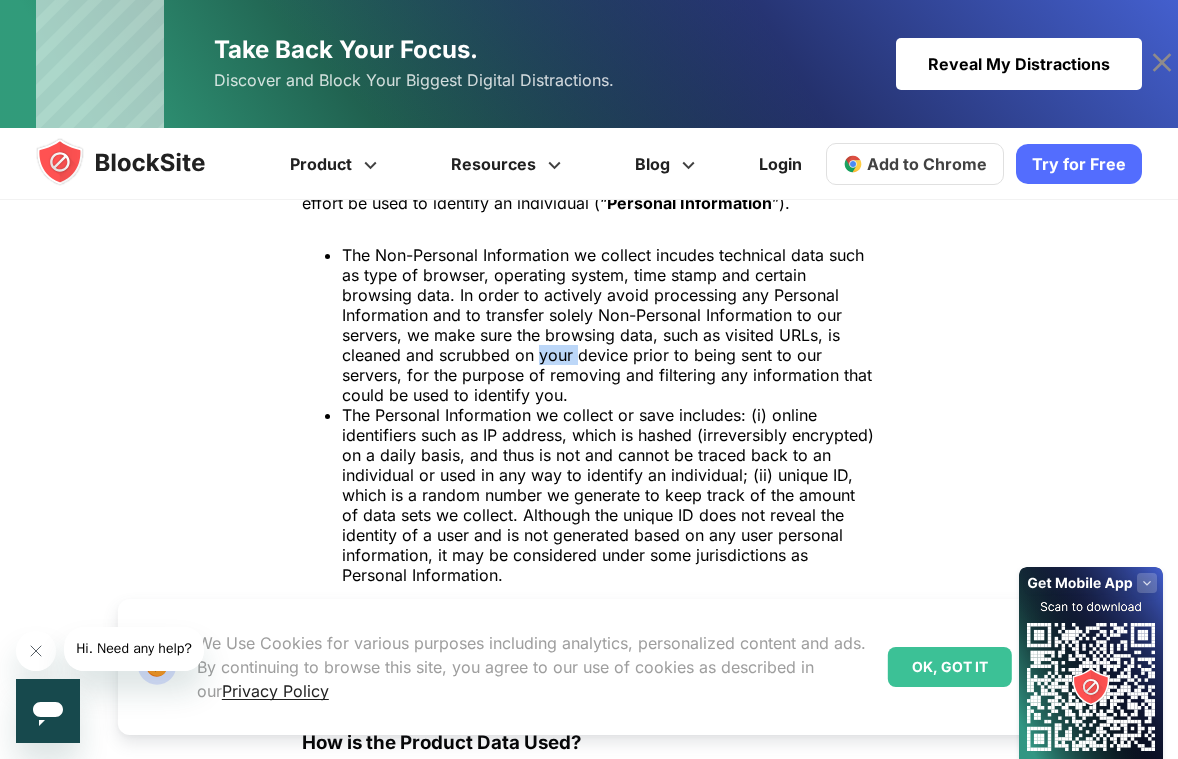 click on "The Non-Personal Information we collect incudes technical data such as type of browser, operating system, time stamp and certain browsing data. In order to actively avoid processing any Personal Information and to transfer solely Non-Personal Information to our servers, we make sure the browsing data, such as visited URLs, is cleaned and scrubbed on your device prior to being sent to our servers, for the purpose of removing and filtering any information that could be used to identify you." at bounding box center (608, 325) 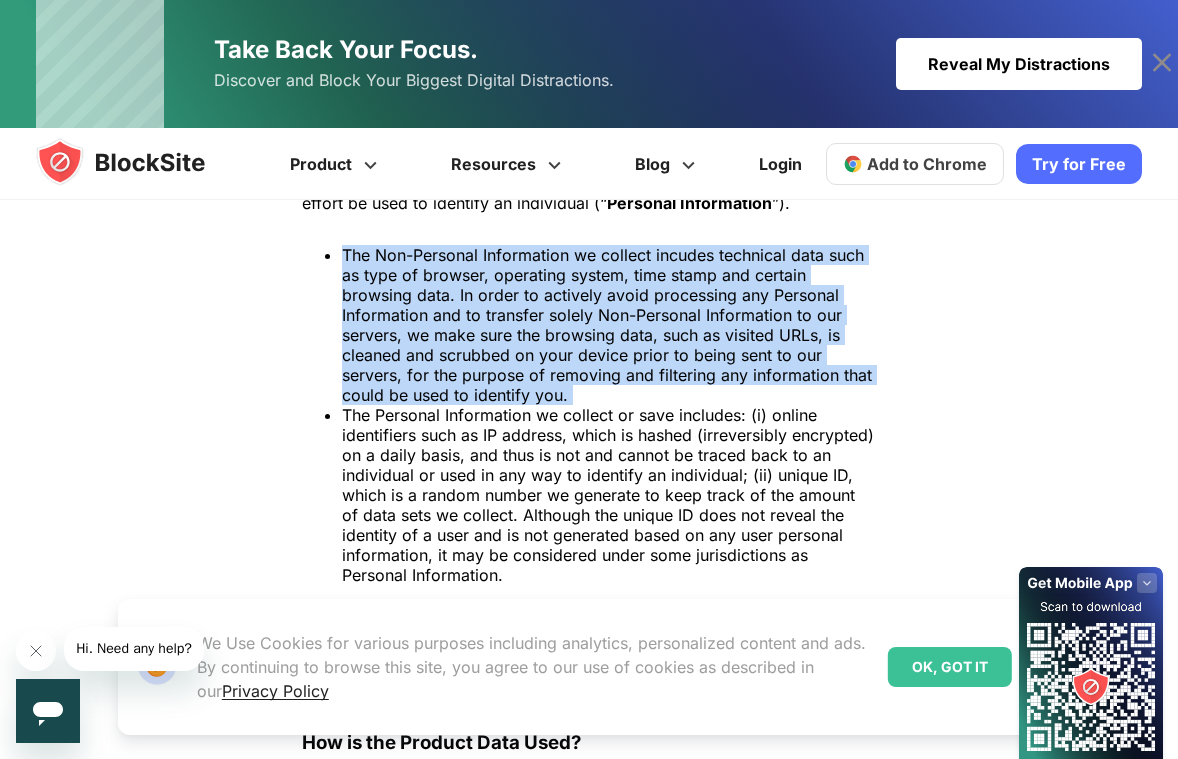 click on "The Non-Personal Information we collect incudes technical data such as type of browser, operating system, time stamp and certain browsing data. In order to actively avoid processing any Personal Information and to transfer solely Non-Personal Information to our servers, we make sure the browsing data, such as visited URLs, is cleaned and scrubbed on your device prior to being sent to our servers, for the purpose of removing and filtering any information that could be used to identify you." at bounding box center (608, 325) 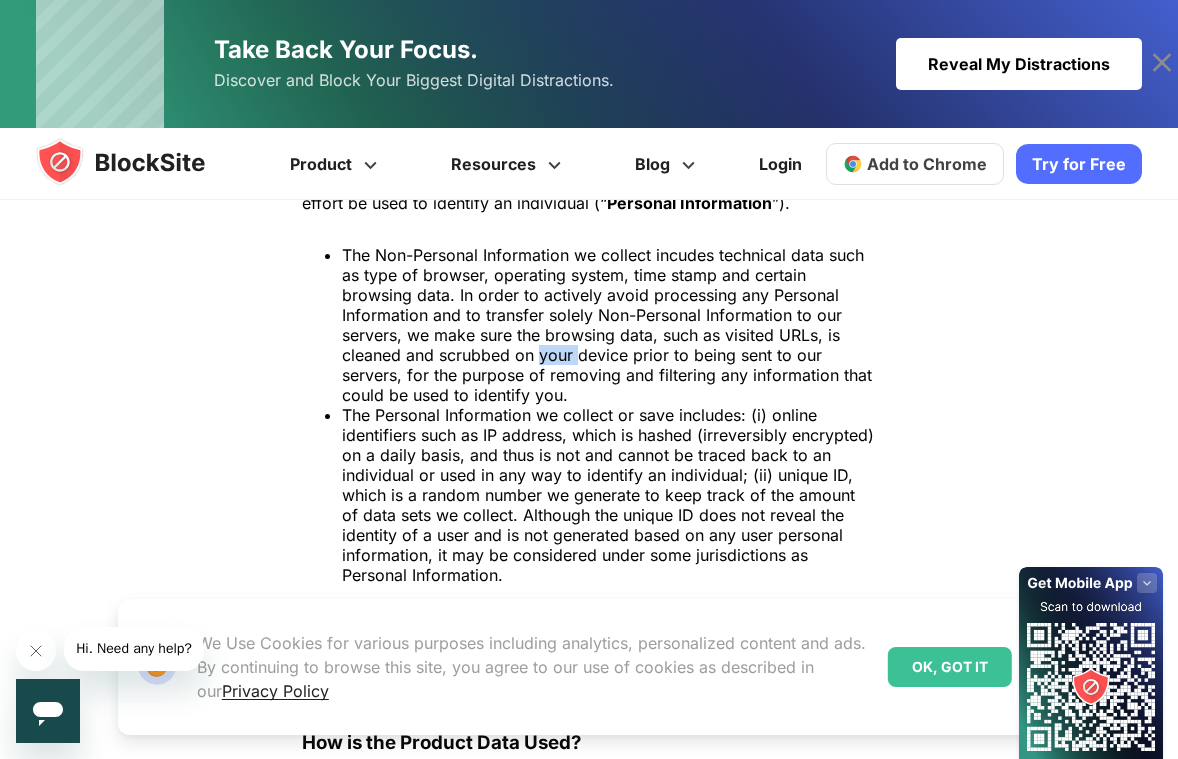 click on "The Non-Personal Information we collect incudes technical data such as type of browser, operating system, time stamp and certain browsing data. In order to actively avoid processing any Personal Information and to transfer solely Non-Personal Information to our servers, we make sure the browsing data, such as visited URLs, is cleaned and scrubbed on your device prior to being sent to our servers, for the purpose of removing and filtering any information that could be used to identify you." at bounding box center (608, 325) 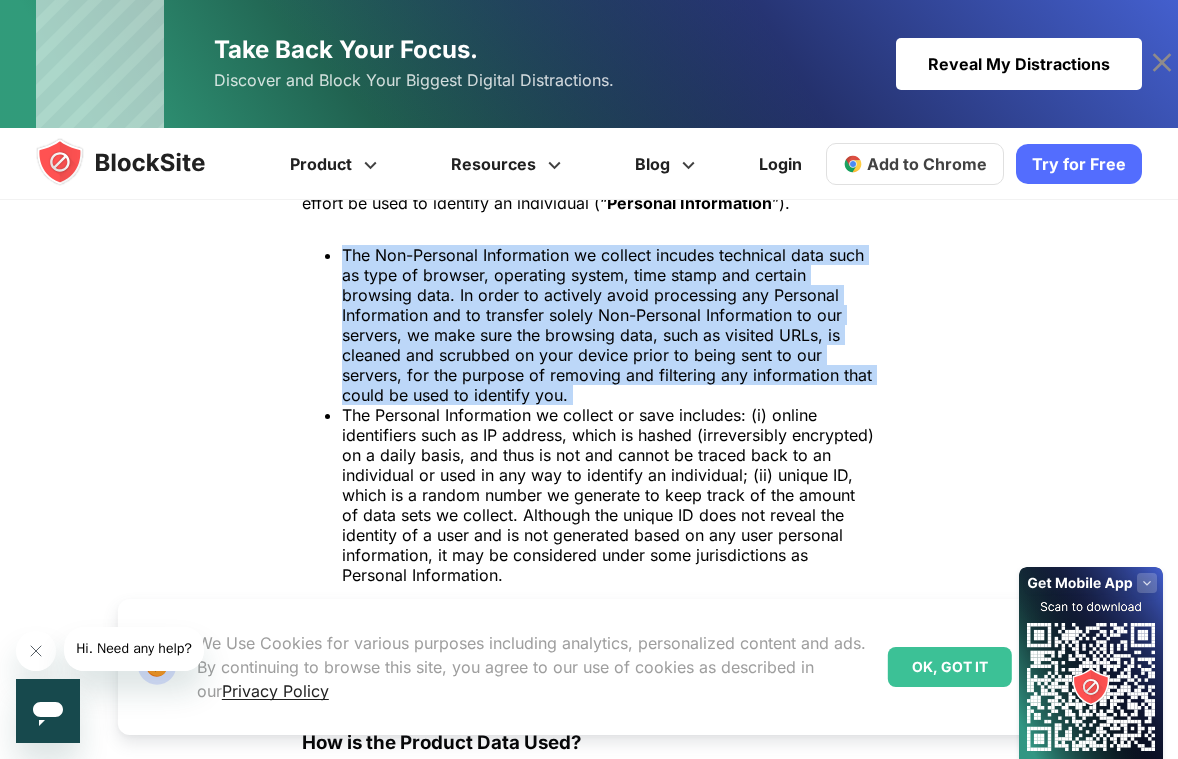 click on "The Non-Personal Information we collect incudes technical data such as type of browser, operating system, time stamp and certain browsing data. In order to actively avoid processing any Personal Information and to transfer solely Non-Personal Information to our servers, we make sure the browsing data, such as visited URLs, is cleaned and scrubbed on your device prior to being sent to our servers, for the purpose of removing and filtering any information that could be used to identify you." at bounding box center (608, 325) 